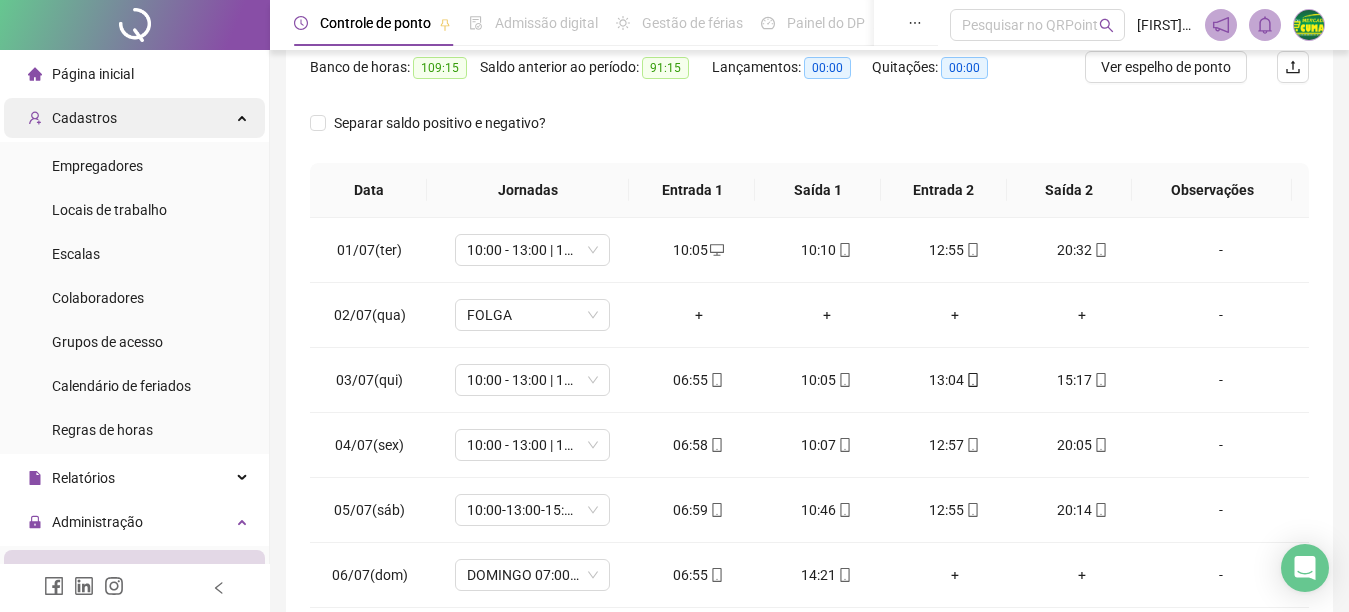 scroll, scrollTop: 267, scrollLeft: 0, axis: vertical 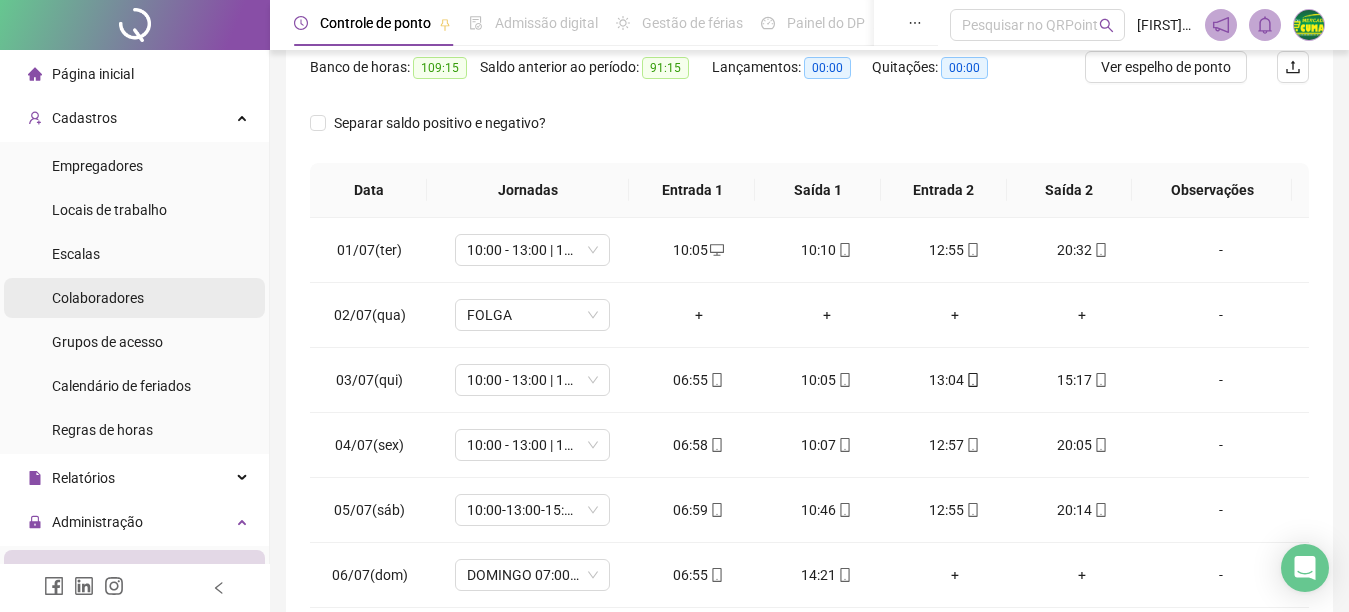 click on "Colaboradores" at bounding box center (98, 298) 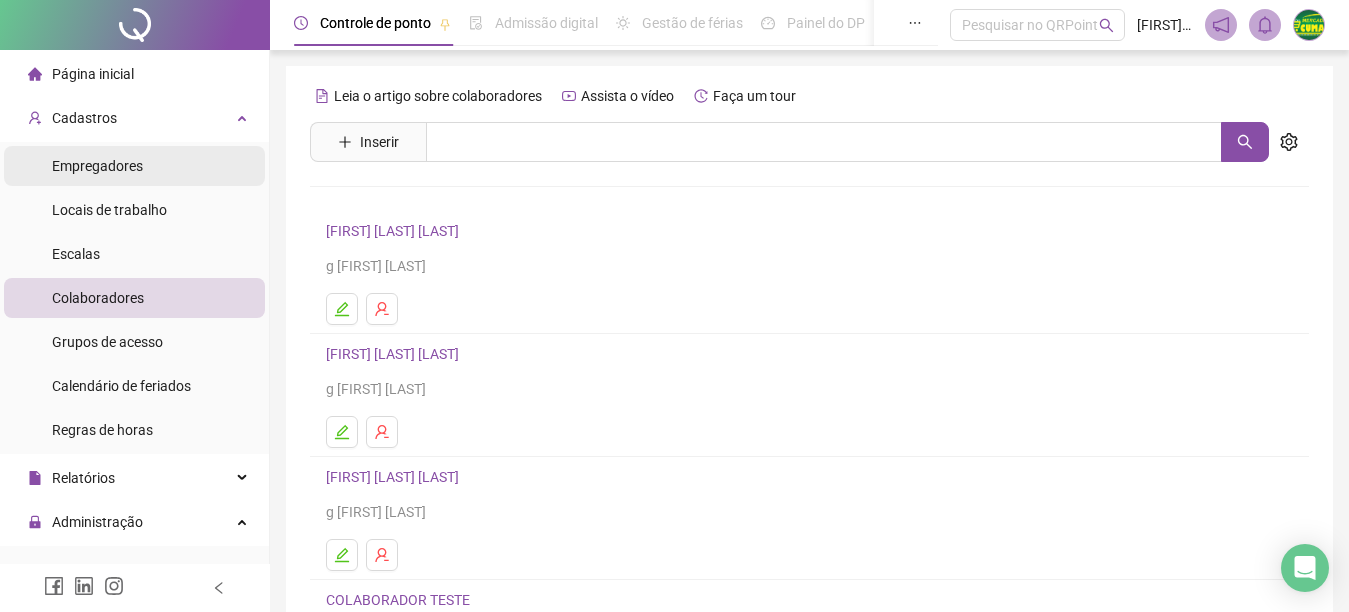 click on "Empregadores" at bounding box center (97, 166) 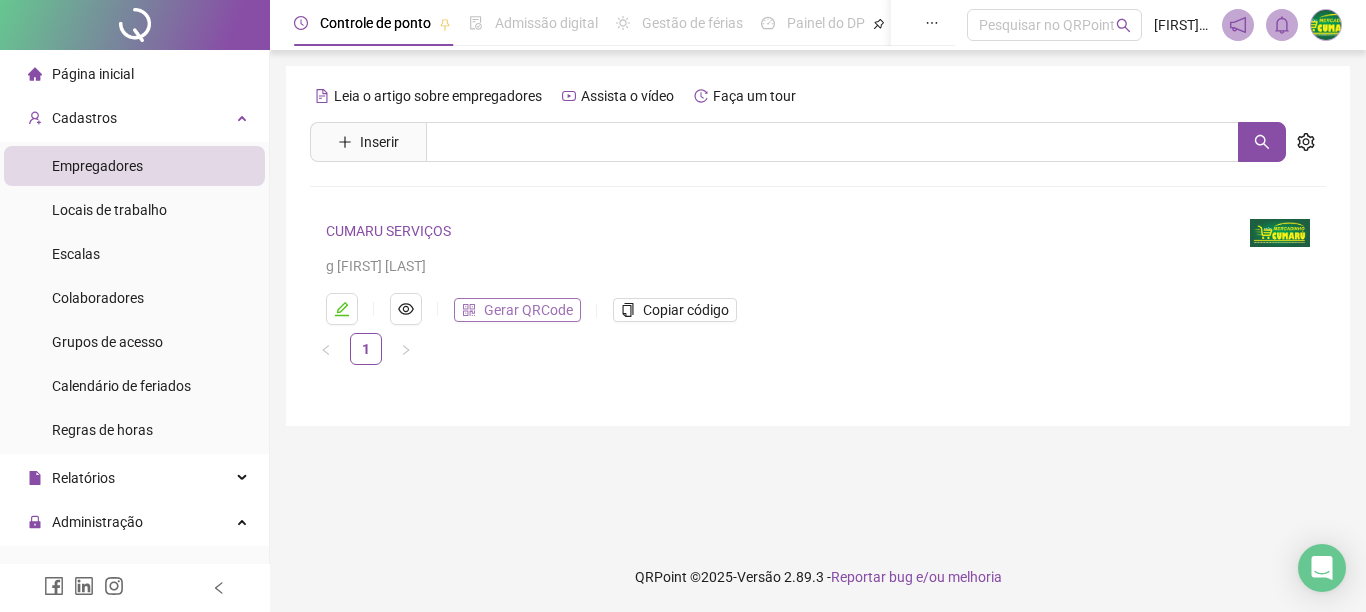 click on "Gerar QRCode" at bounding box center (528, 310) 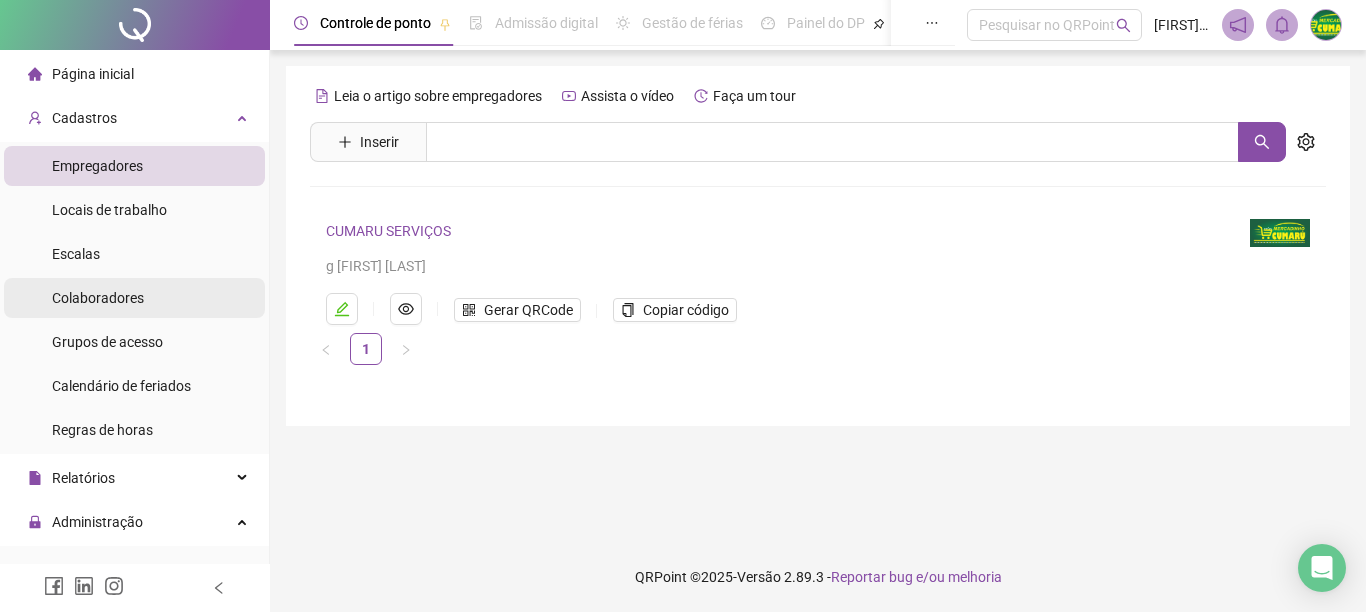 click on "Colaboradores" at bounding box center [98, 298] 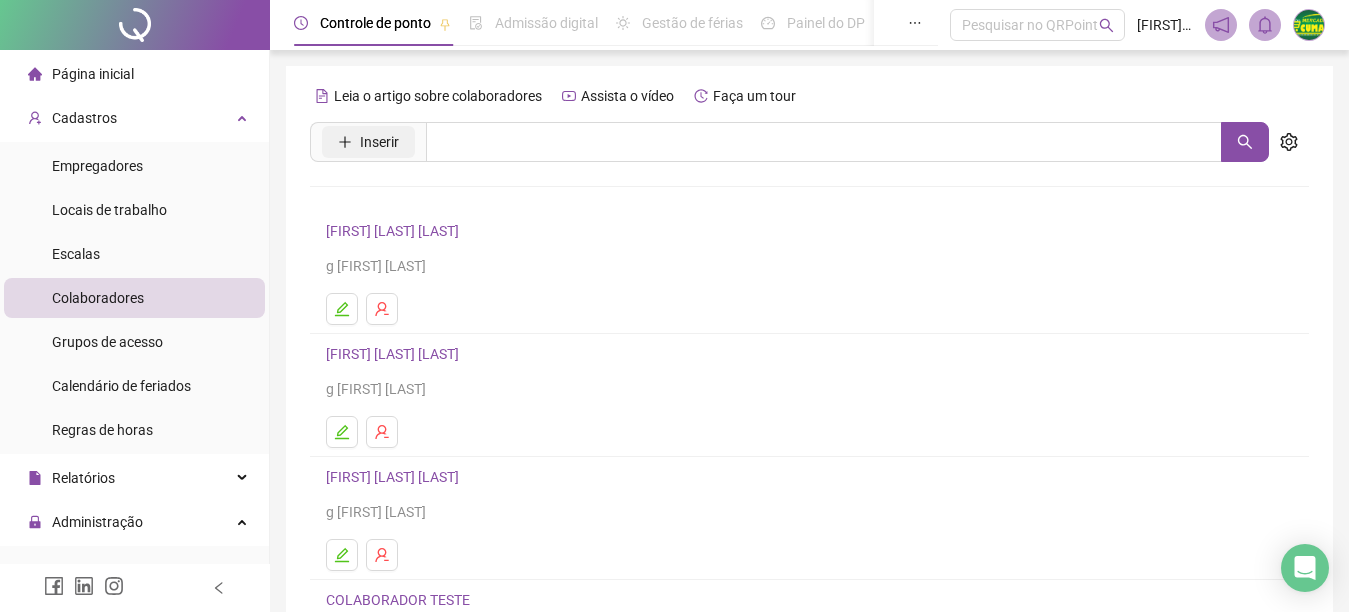 click on "Inserir" at bounding box center [379, 142] 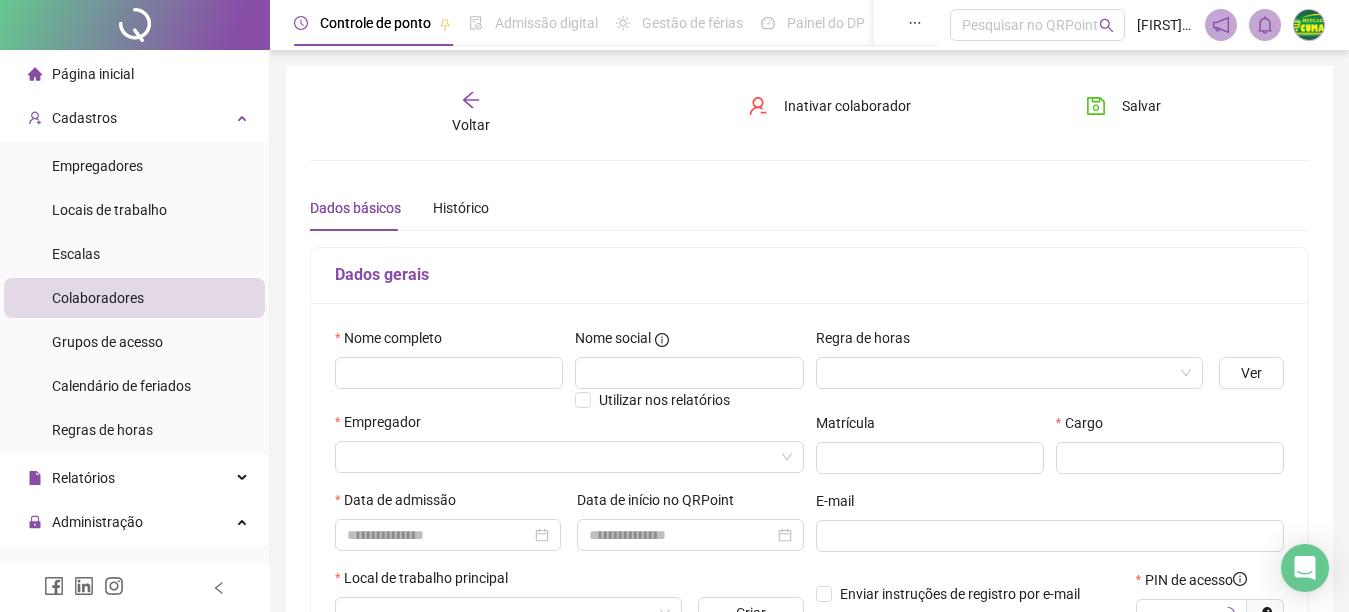 type on "*****" 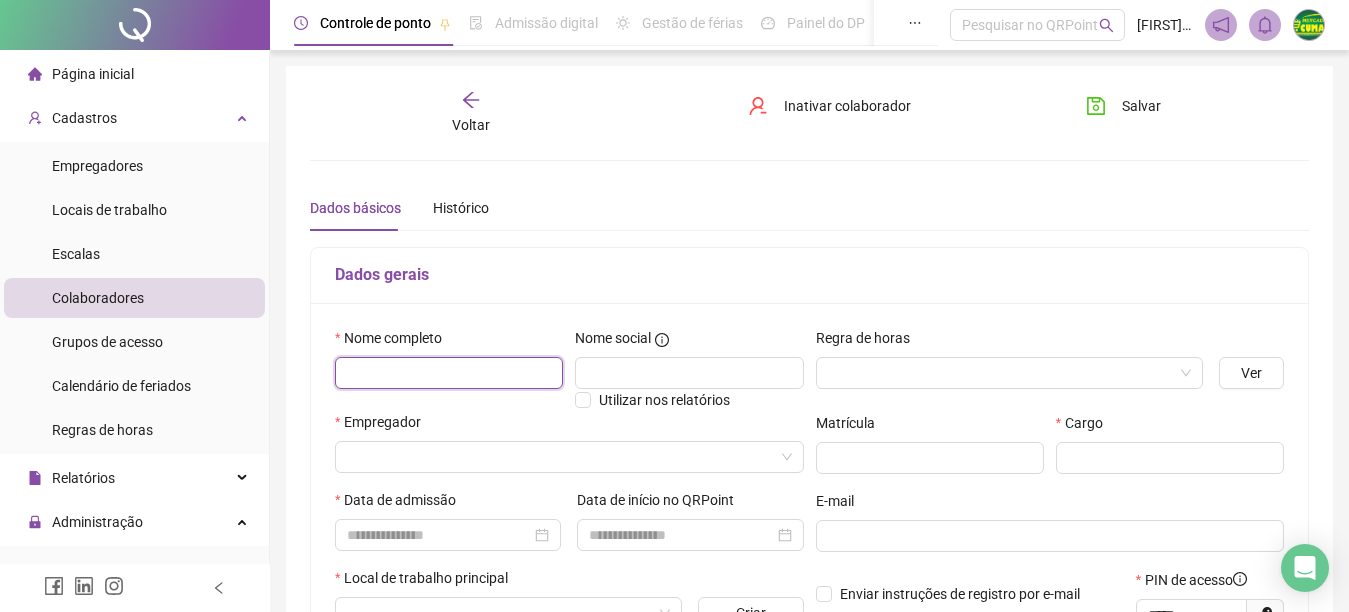 click at bounding box center (449, 373) 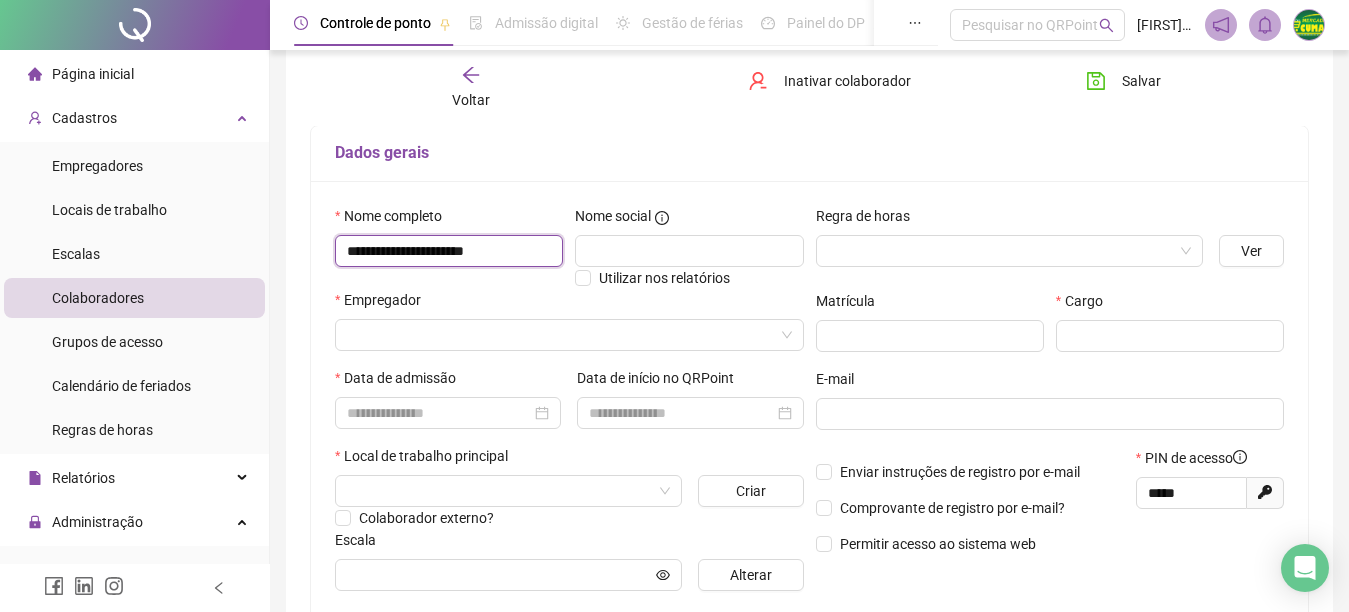scroll, scrollTop: 126, scrollLeft: 0, axis: vertical 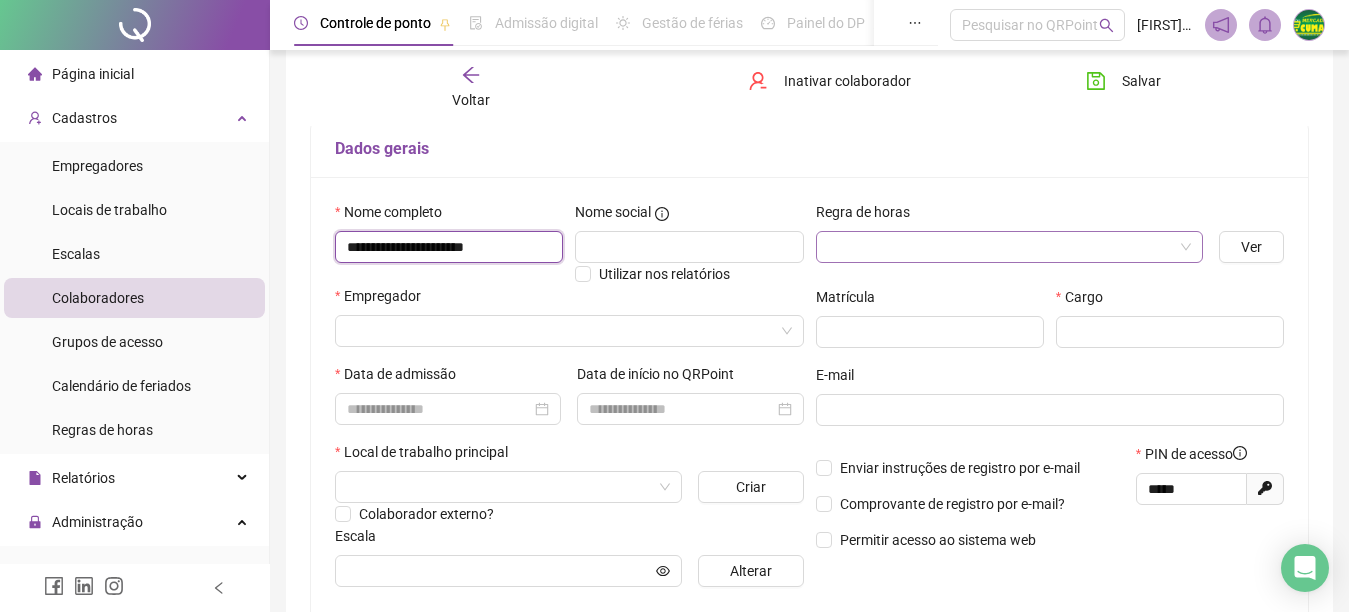 click at bounding box center (1010, 247) 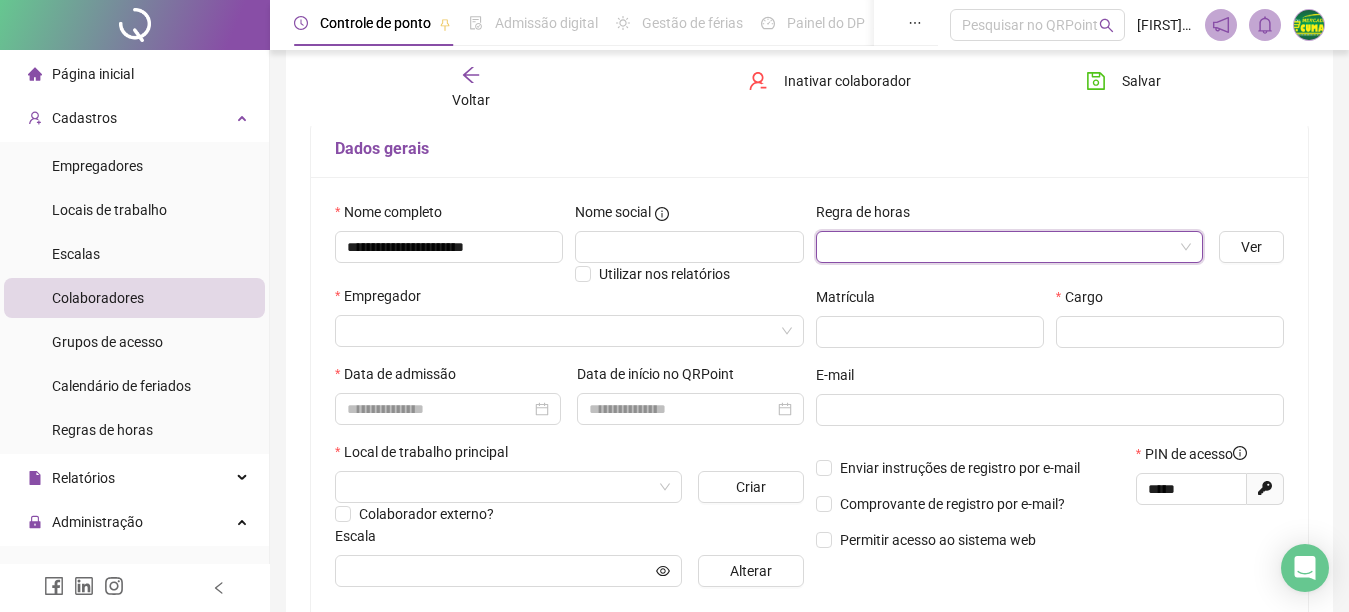 click at bounding box center (1010, 247) 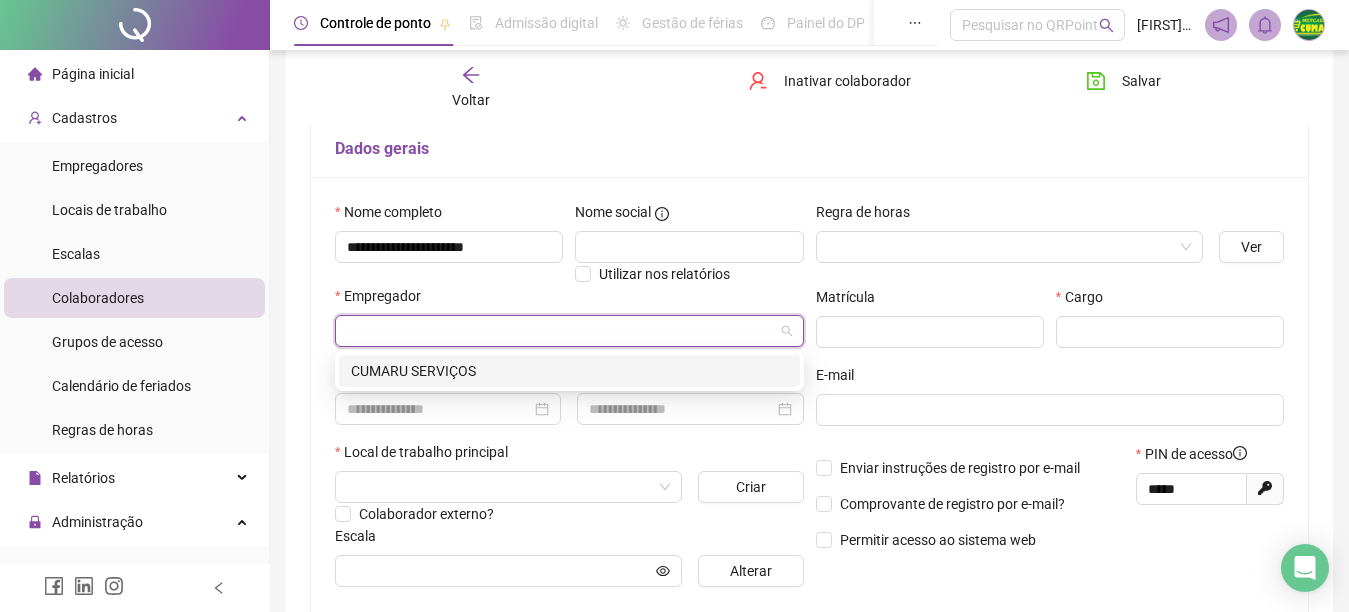 click at bounding box center (560, 331) 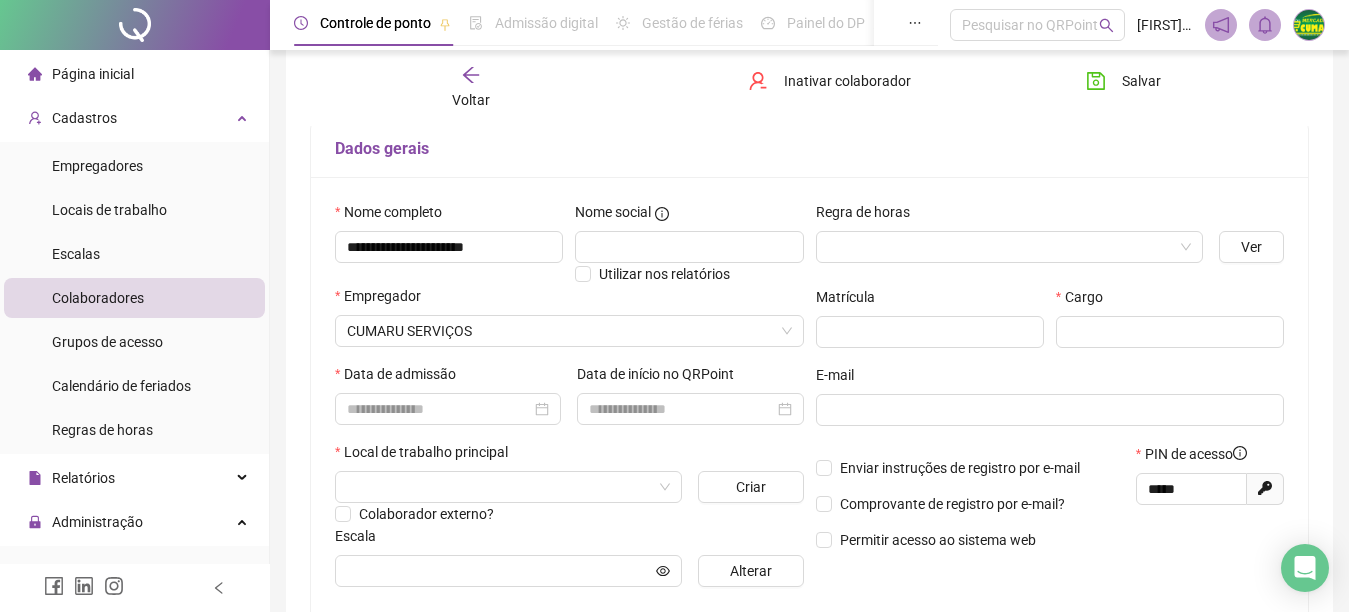click on "Cargo" at bounding box center [1170, 325] 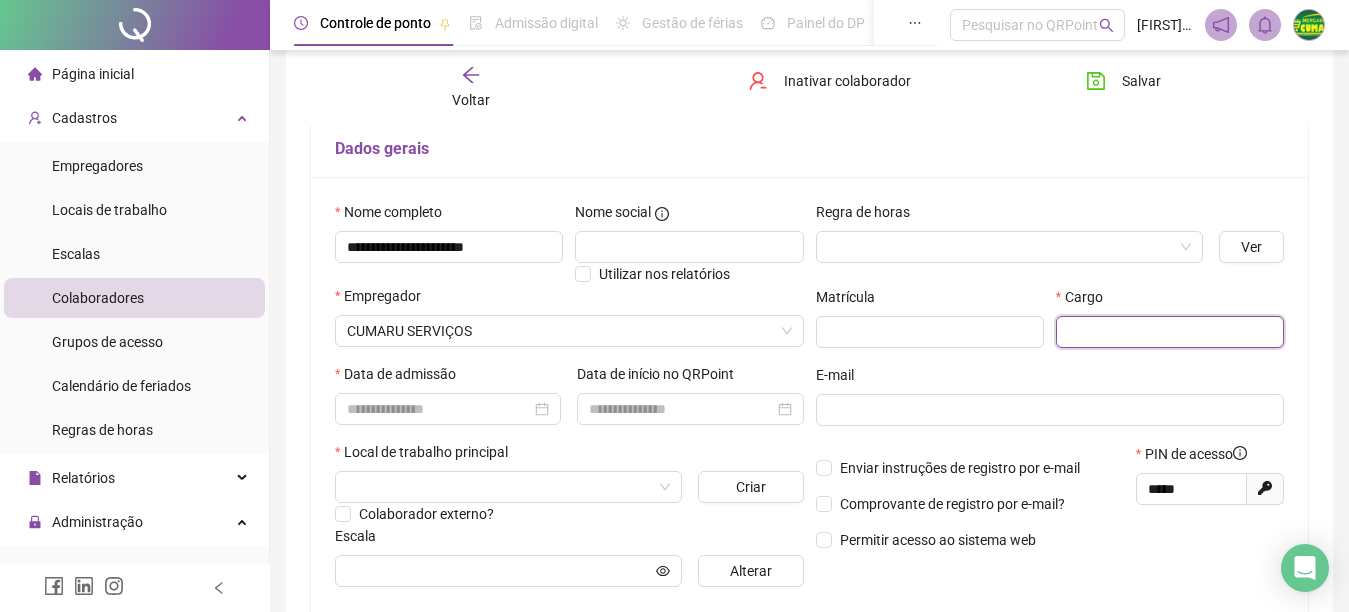 click at bounding box center [1170, 332] 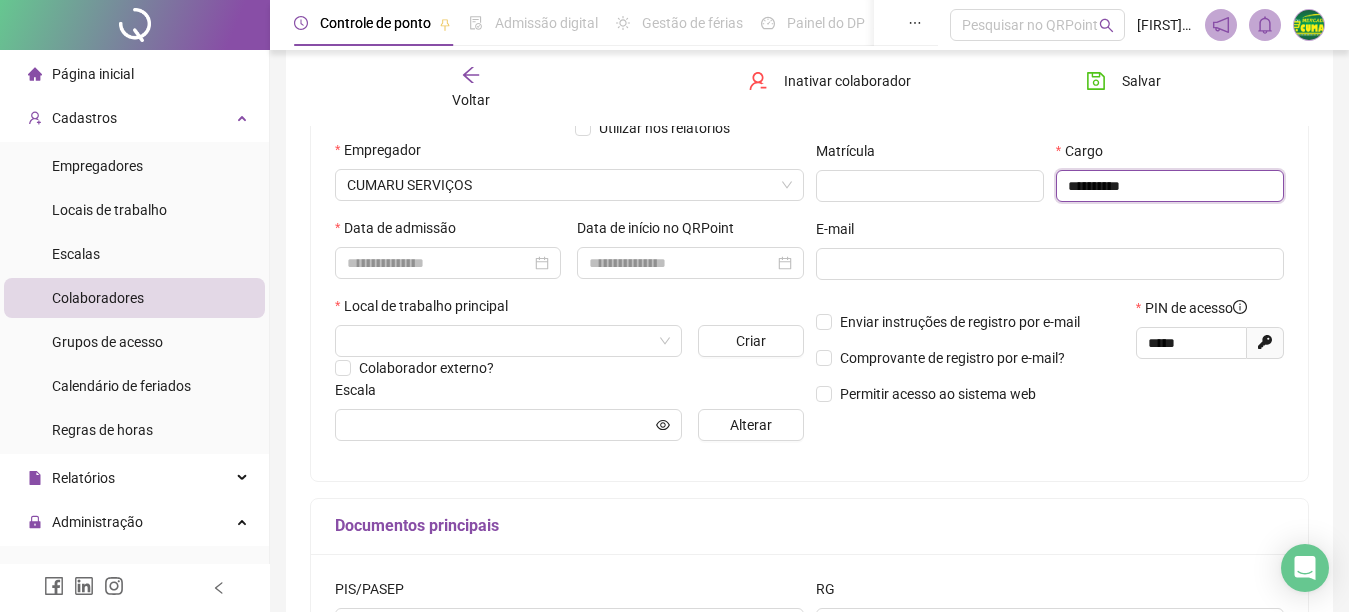 scroll, scrollTop: 282, scrollLeft: 0, axis: vertical 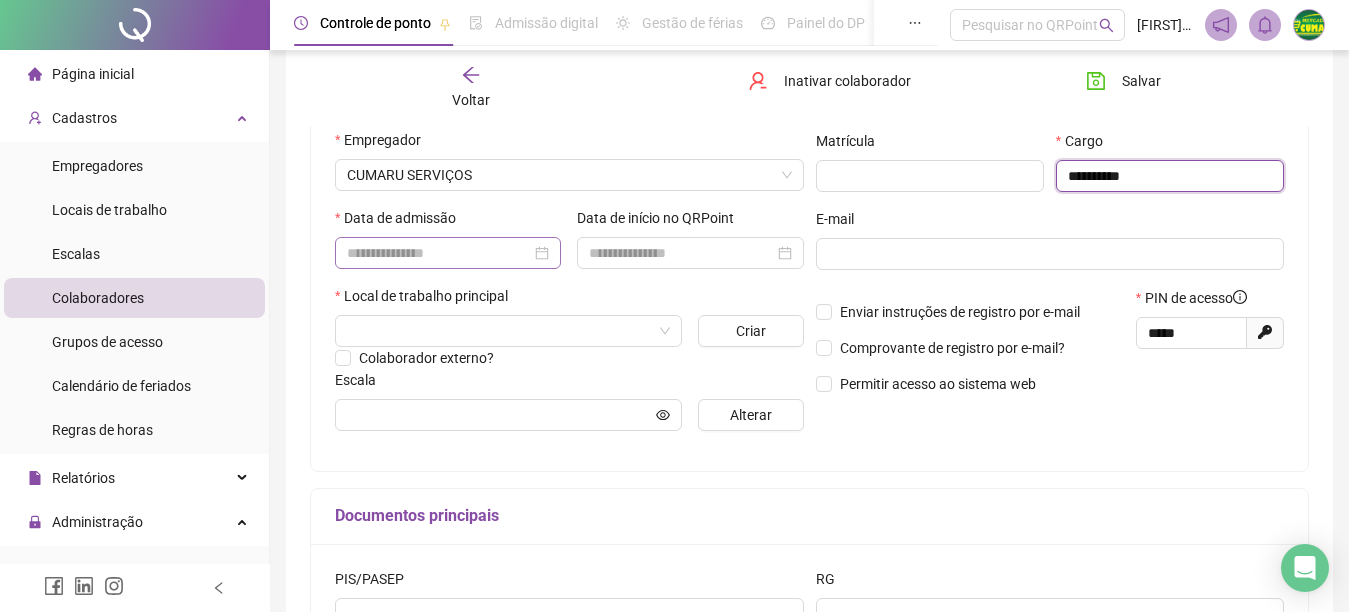 click at bounding box center [448, 253] 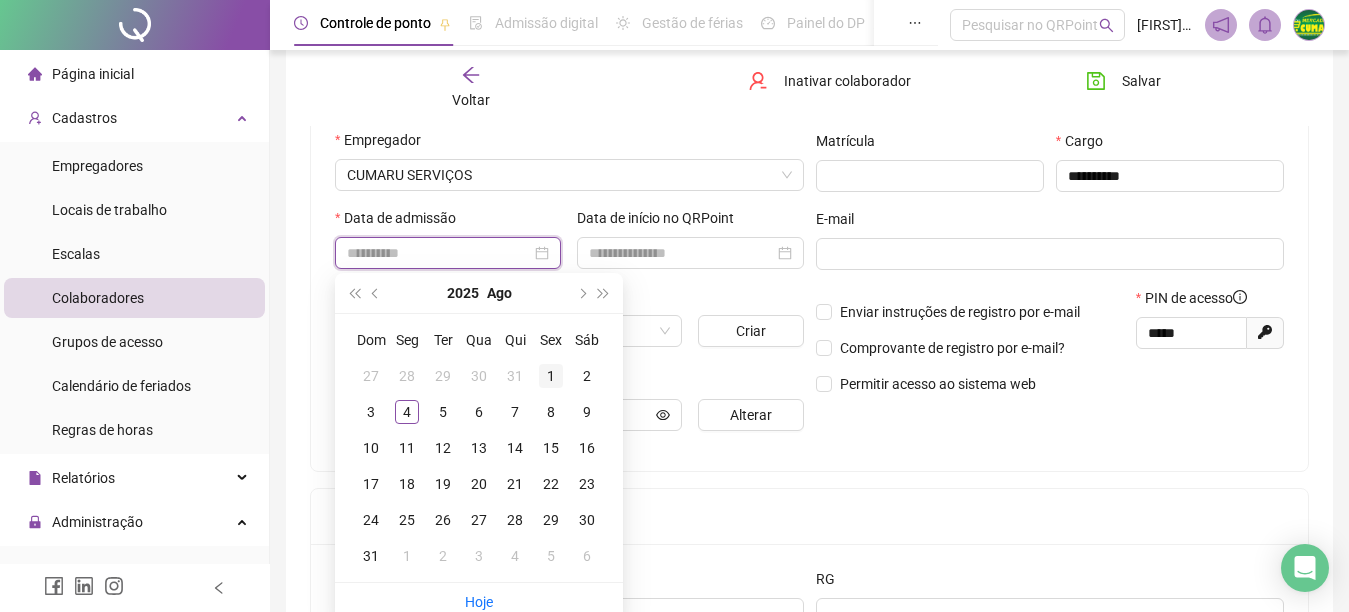 type on "**********" 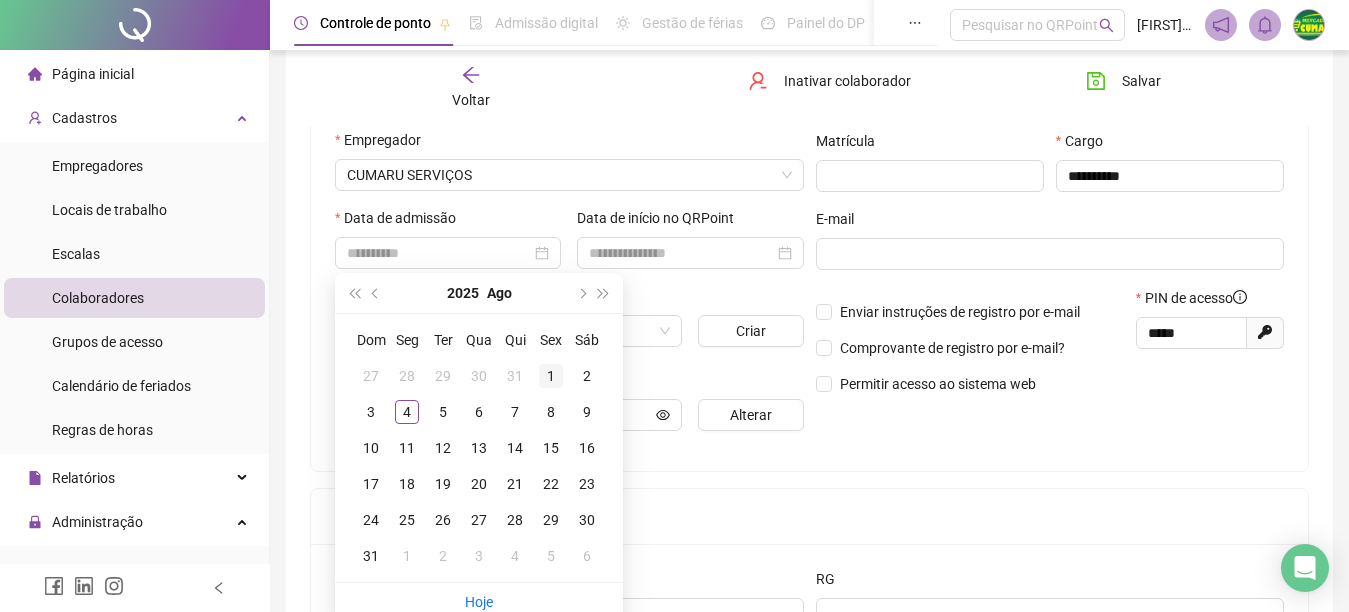 click on "1" at bounding box center [551, 376] 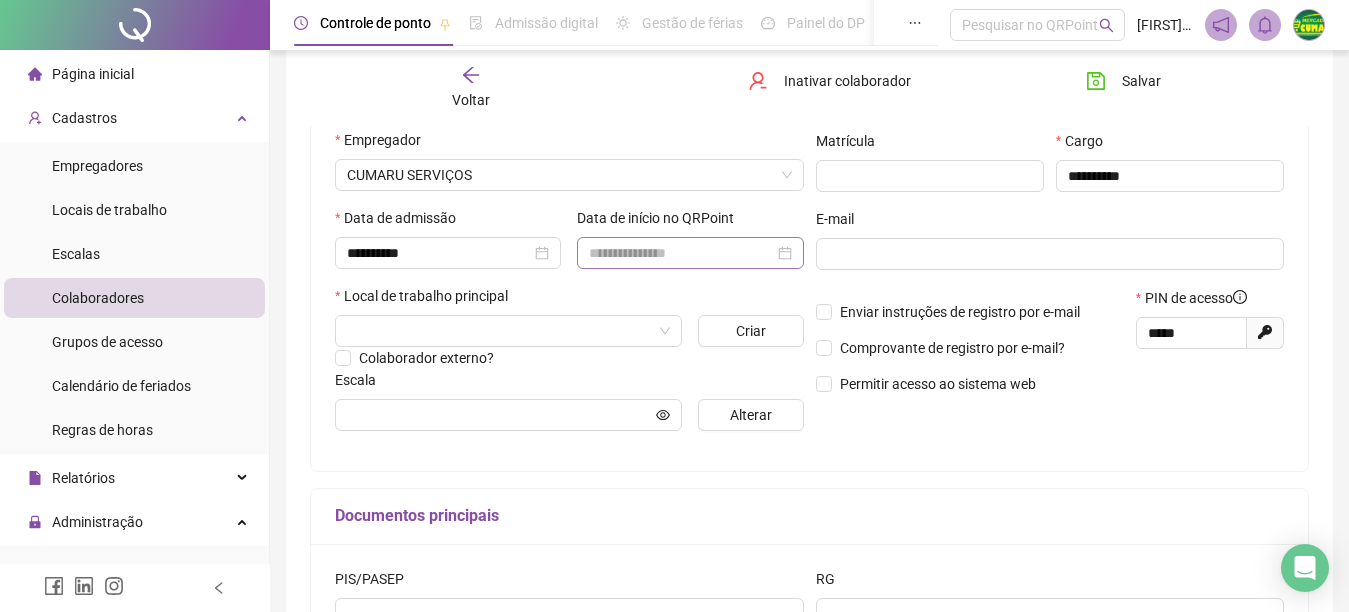 click at bounding box center [690, 253] 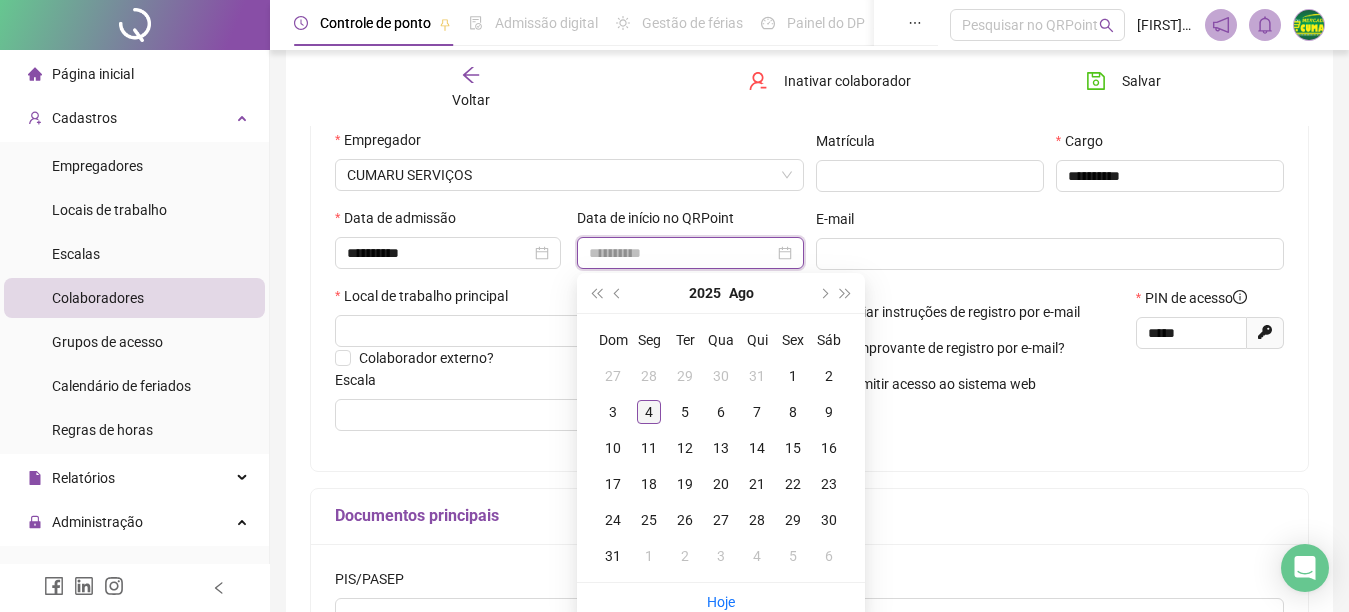 type on "**********" 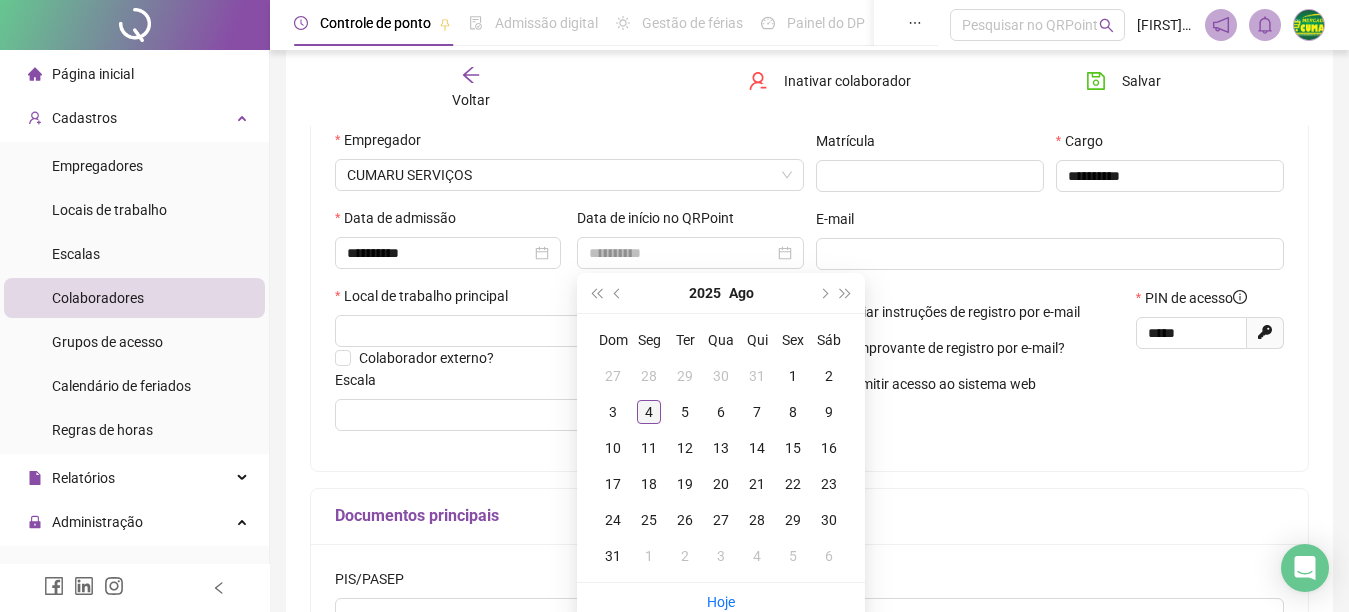 click on "4" at bounding box center [649, 412] 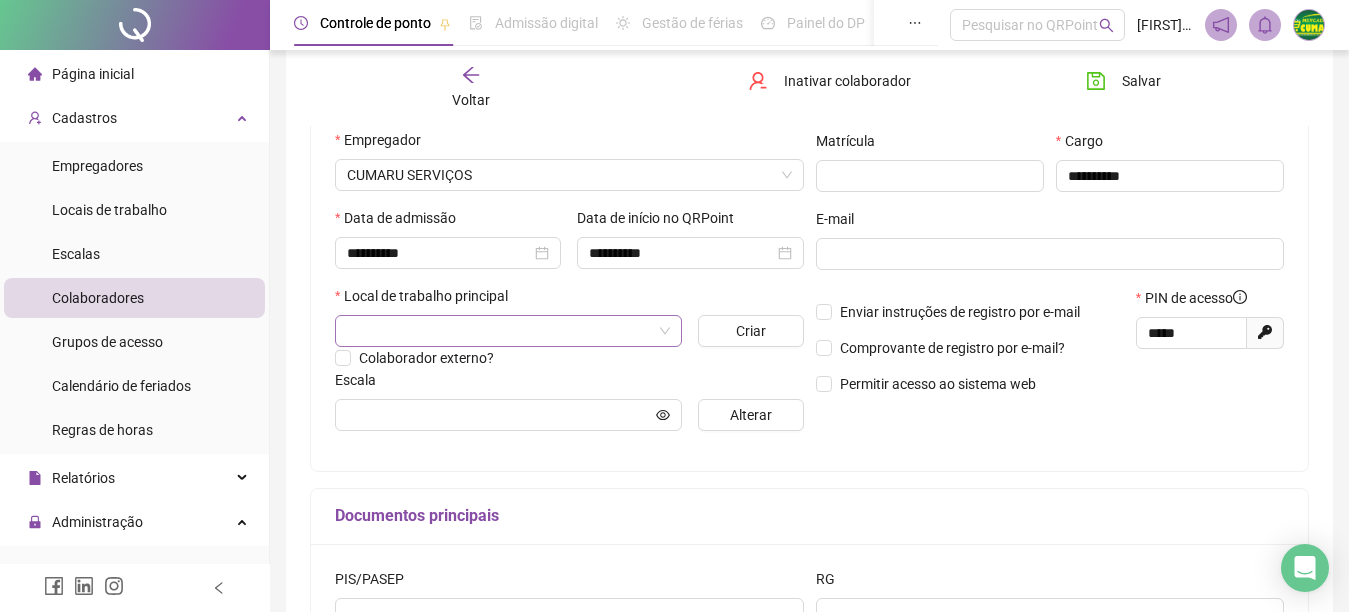 click at bounding box center (499, 331) 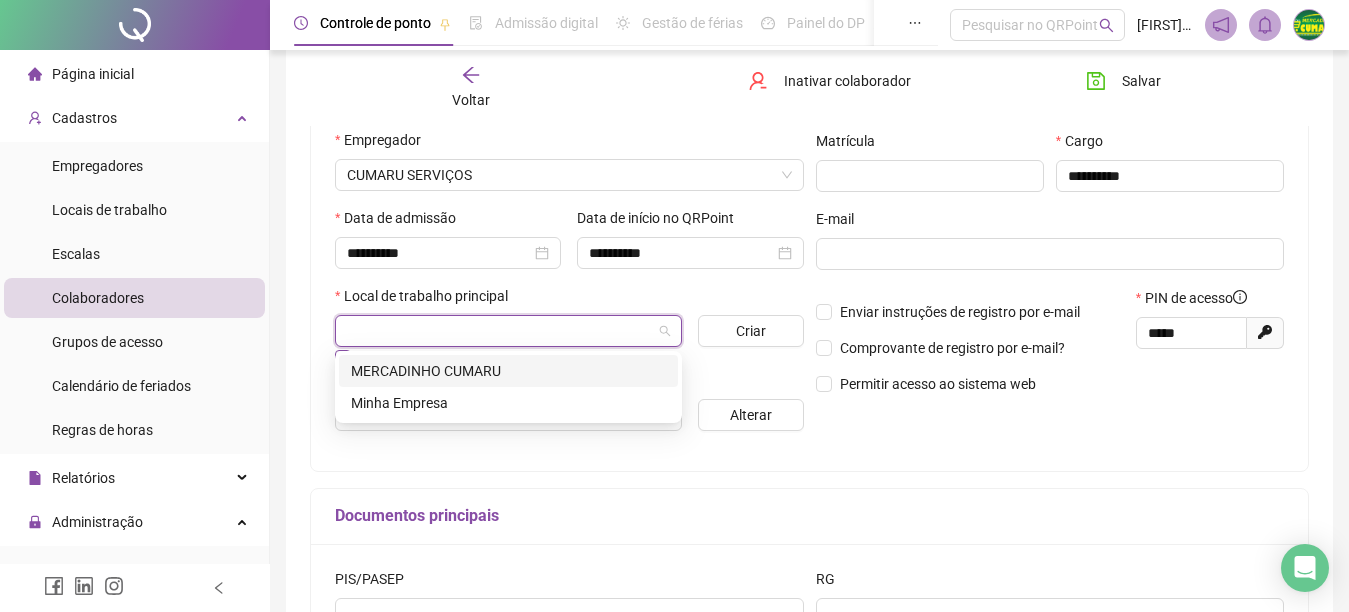 click on "MERCADINHO CUMARU" at bounding box center [508, 371] 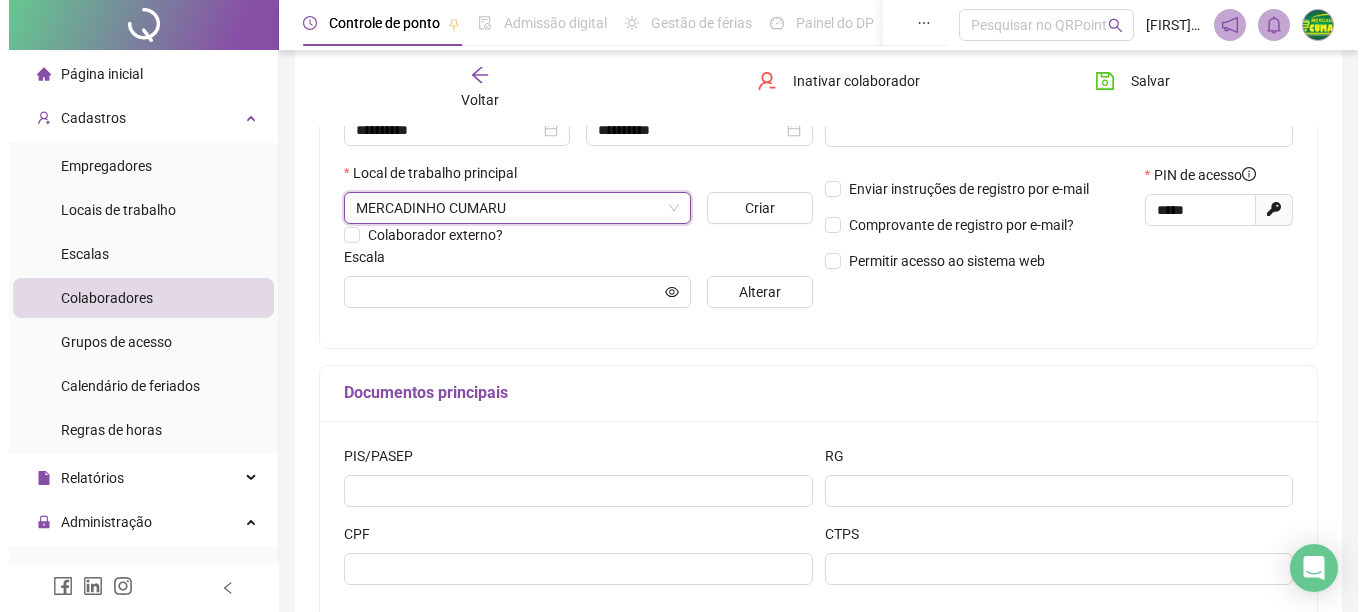 scroll, scrollTop: 426, scrollLeft: 0, axis: vertical 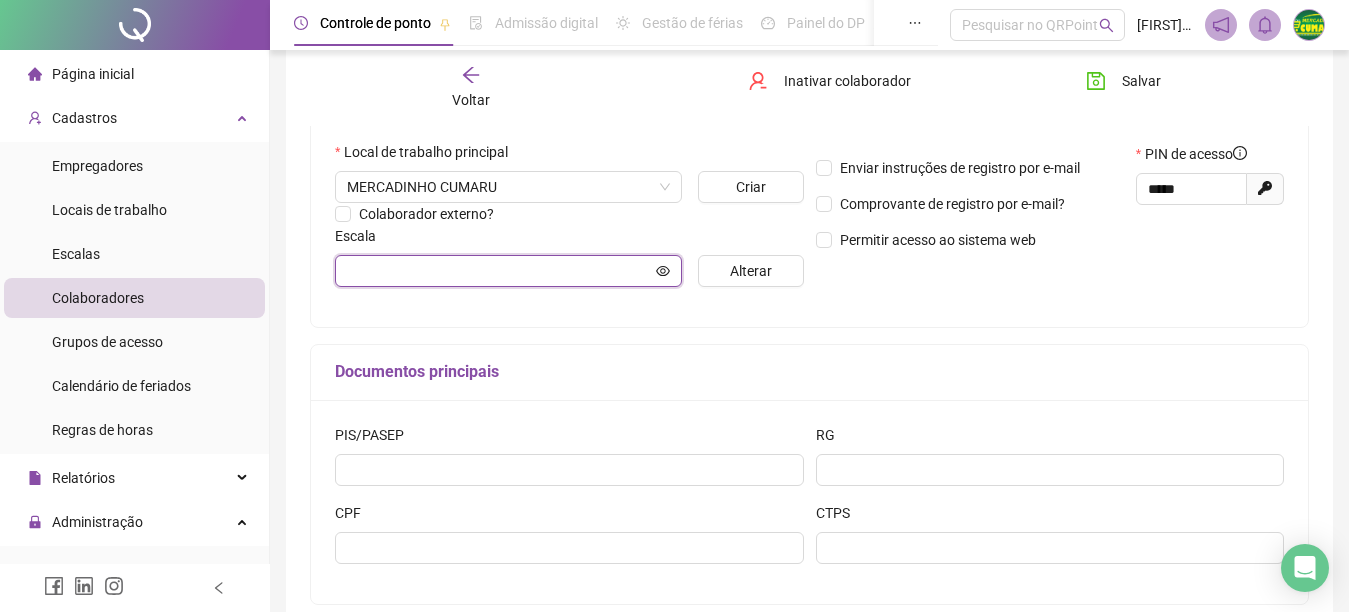 click at bounding box center [499, 271] 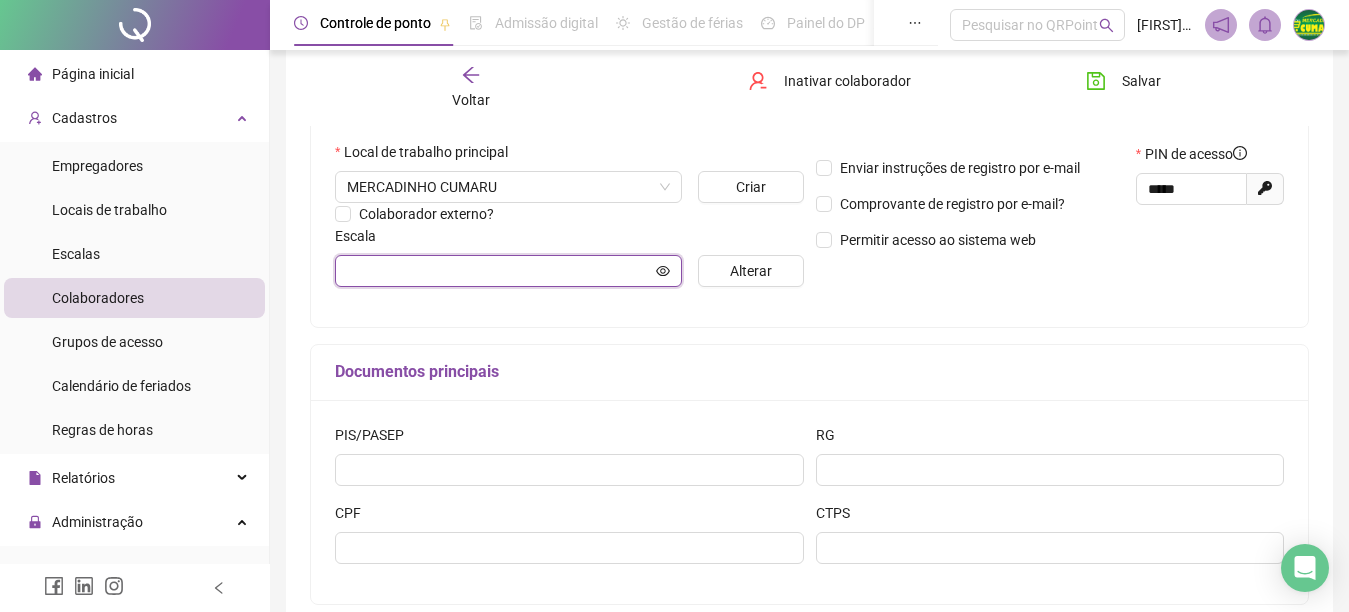 click at bounding box center (499, 271) 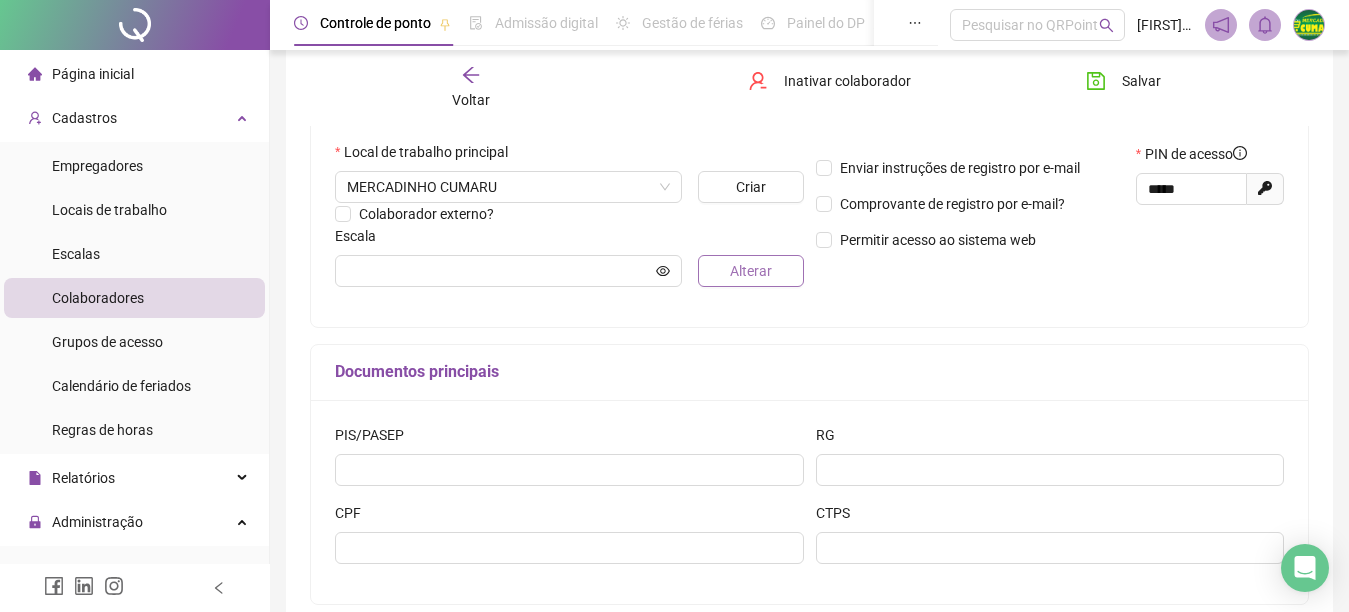 click on "Alterar" at bounding box center (751, 271) 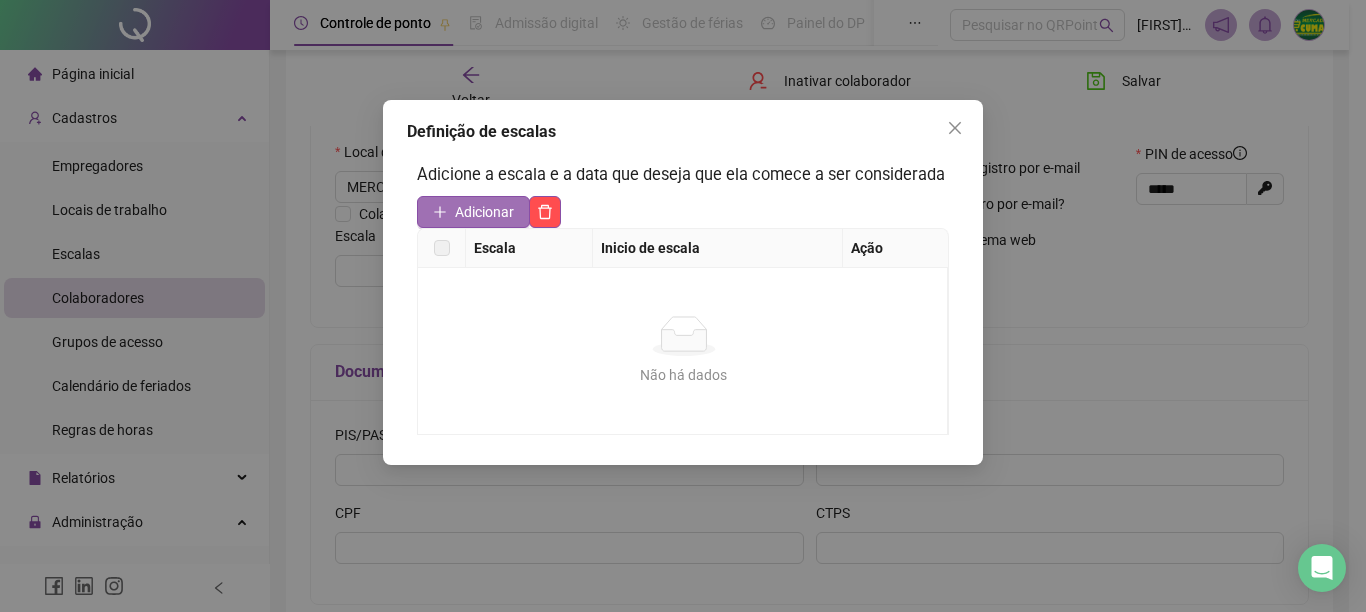 click on "Adicionar" at bounding box center [484, 212] 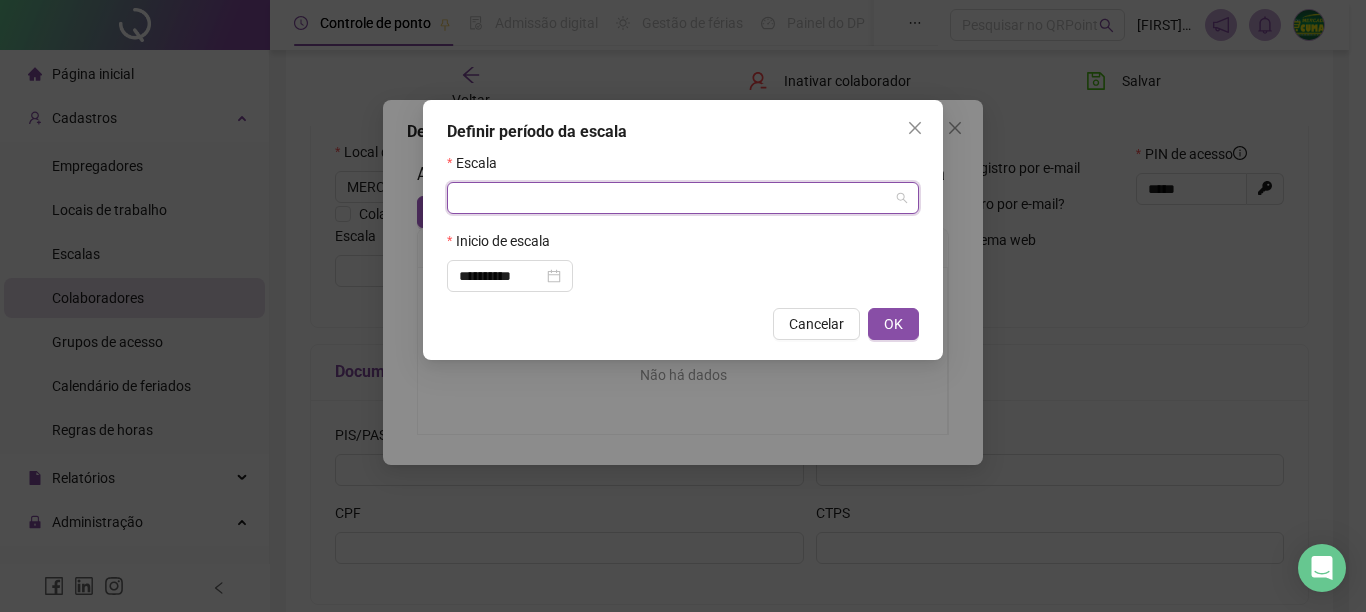 click at bounding box center [674, 198] 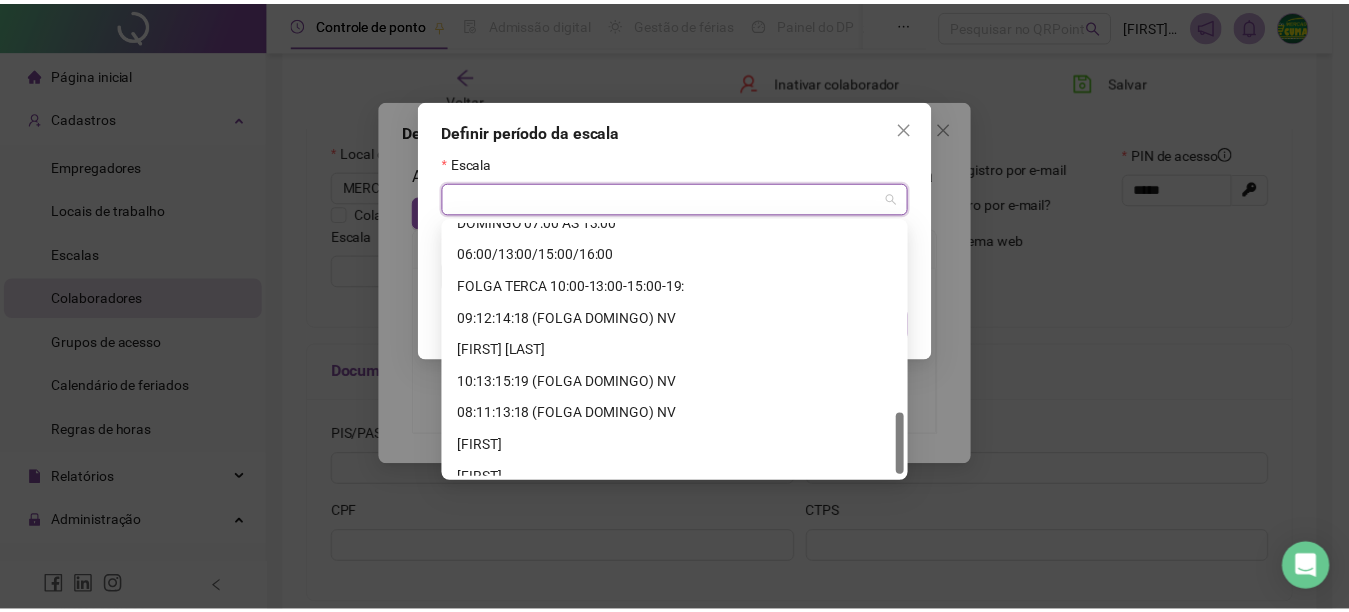 scroll, scrollTop: 800, scrollLeft: 0, axis: vertical 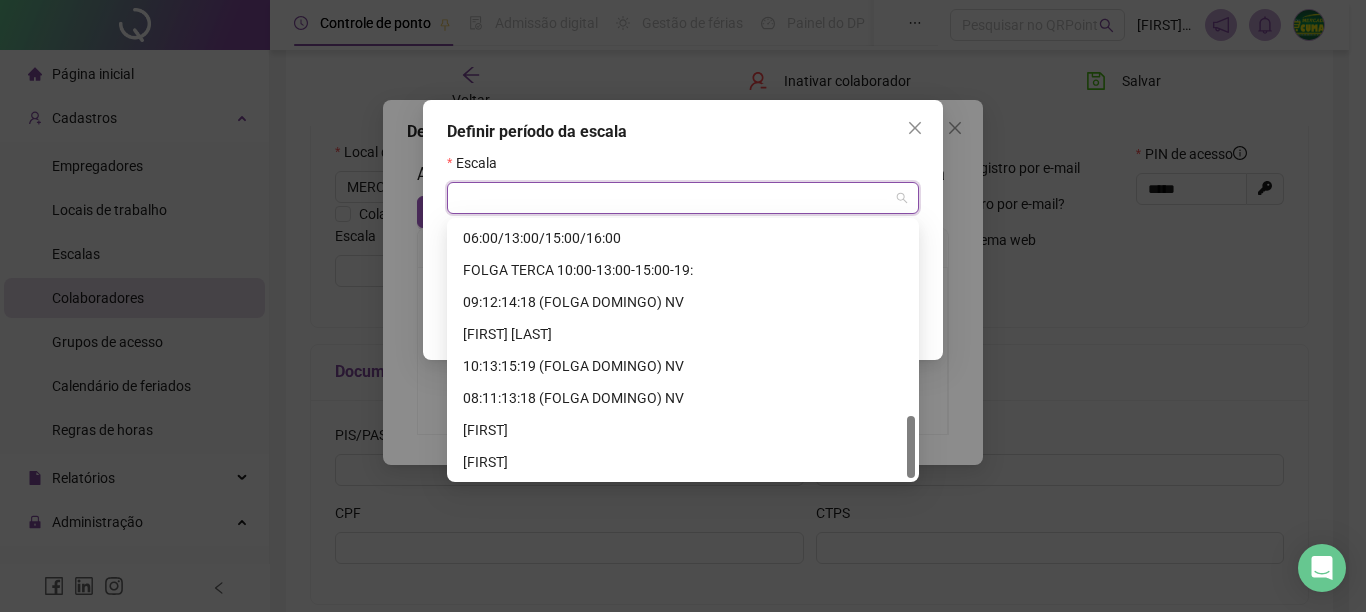 drag, startPoint x: 910, startPoint y: 259, endPoint x: 864, endPoint y: 478, distance: 223.77892 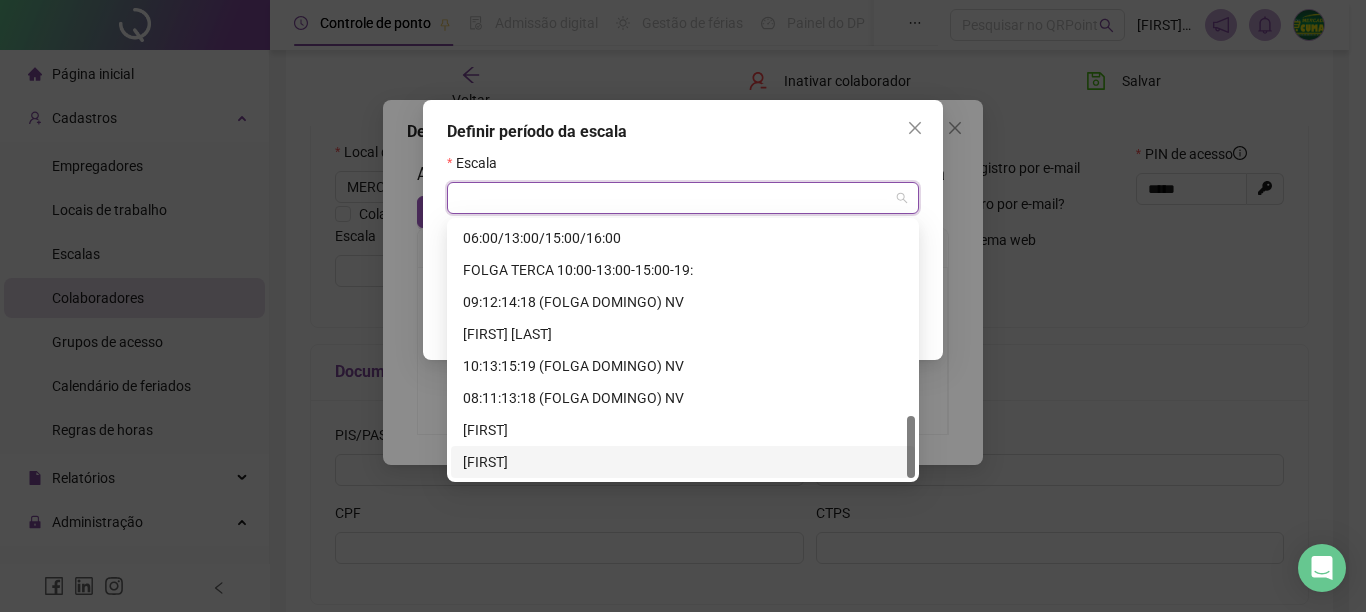 click on "[FIRST]" at bounding box center [683, 462] 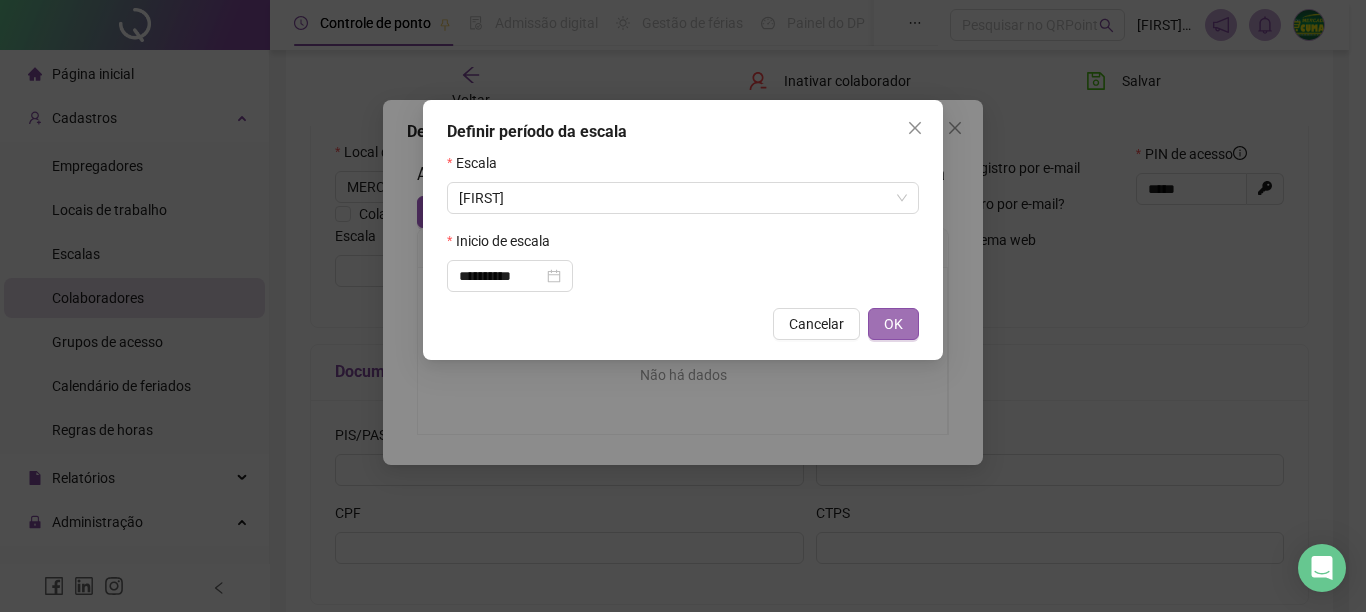 click on "OK" at bounding box center (893, 324) 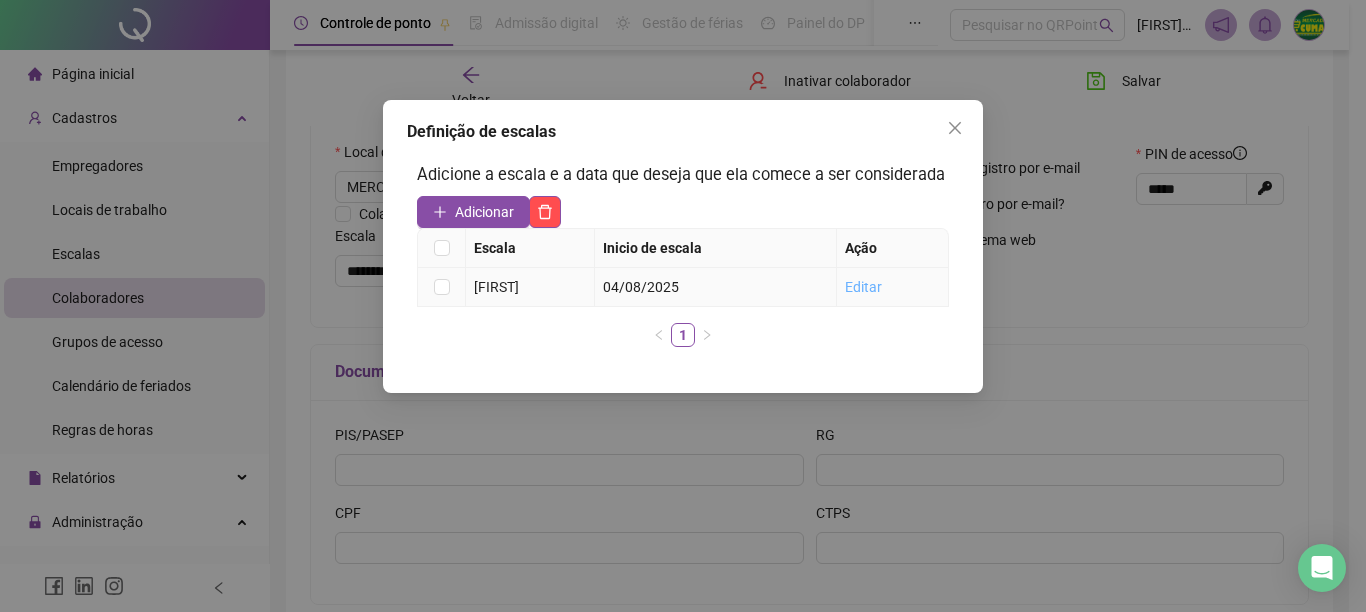 click on "Editar" at bounding box center (863, 287) 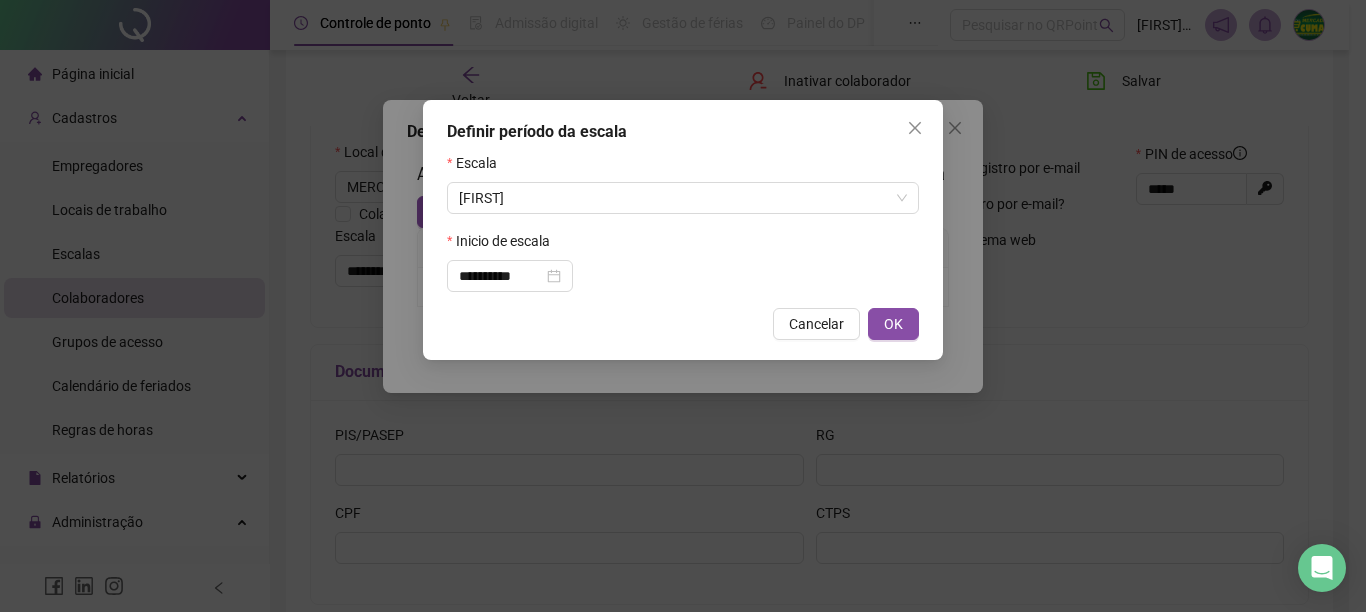 click 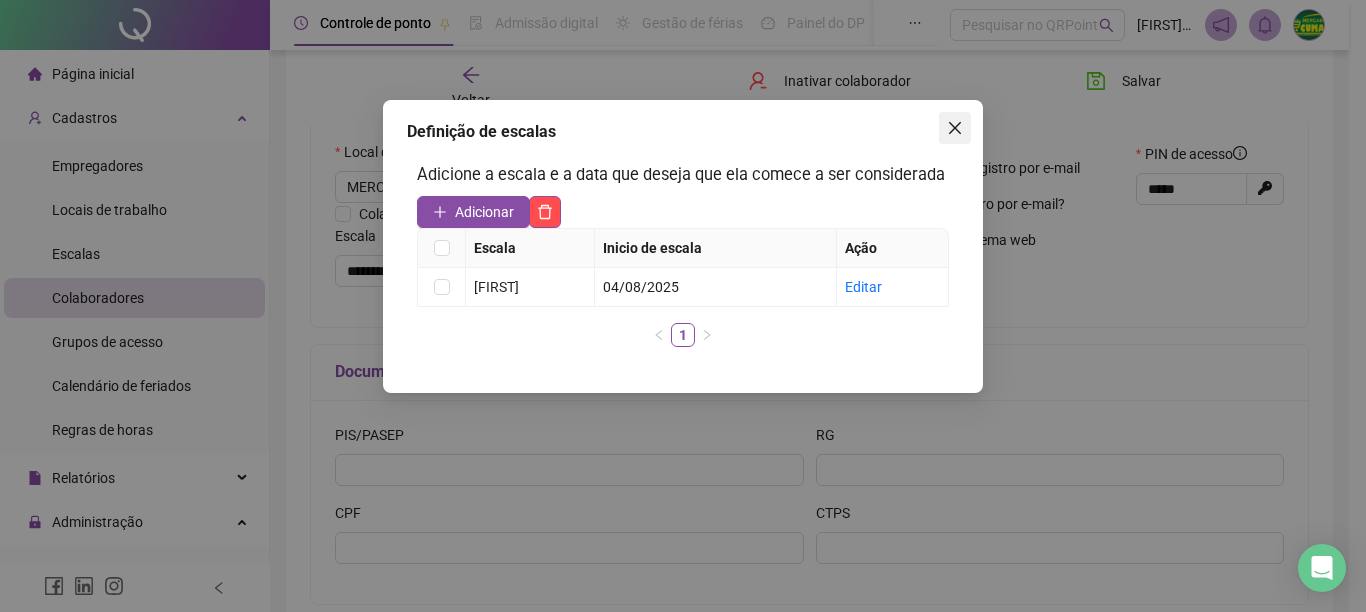 click 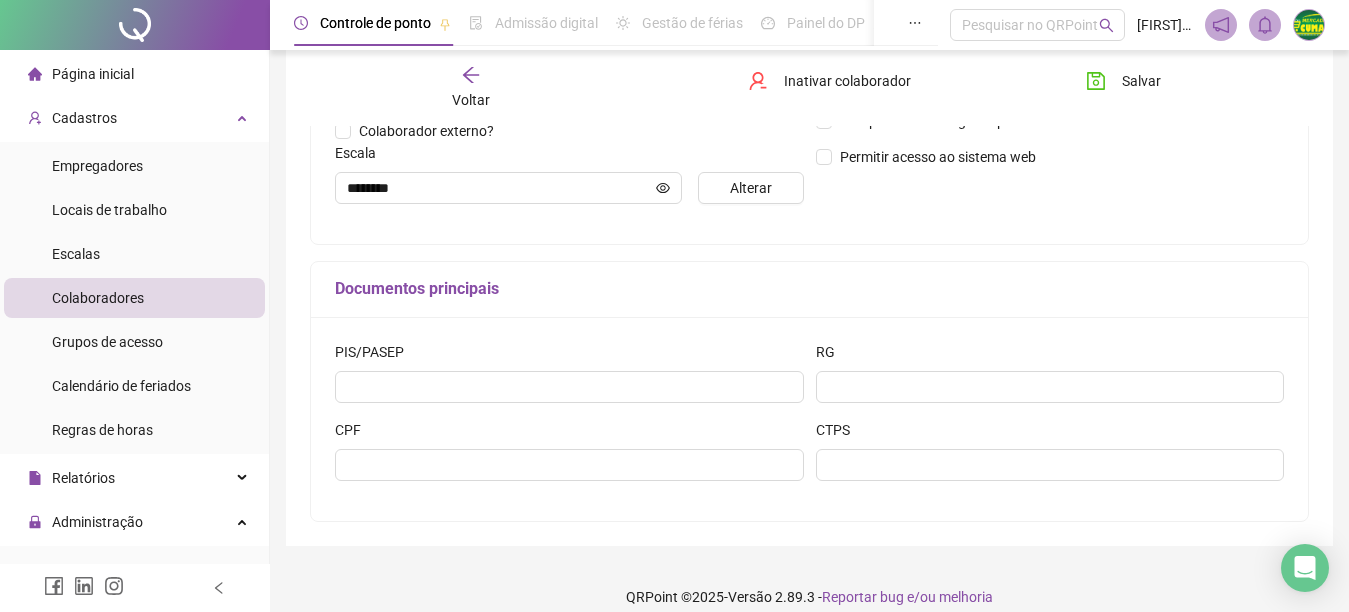 scroll, scrollTop: 529, scrollLeft: 0, axis: vertical 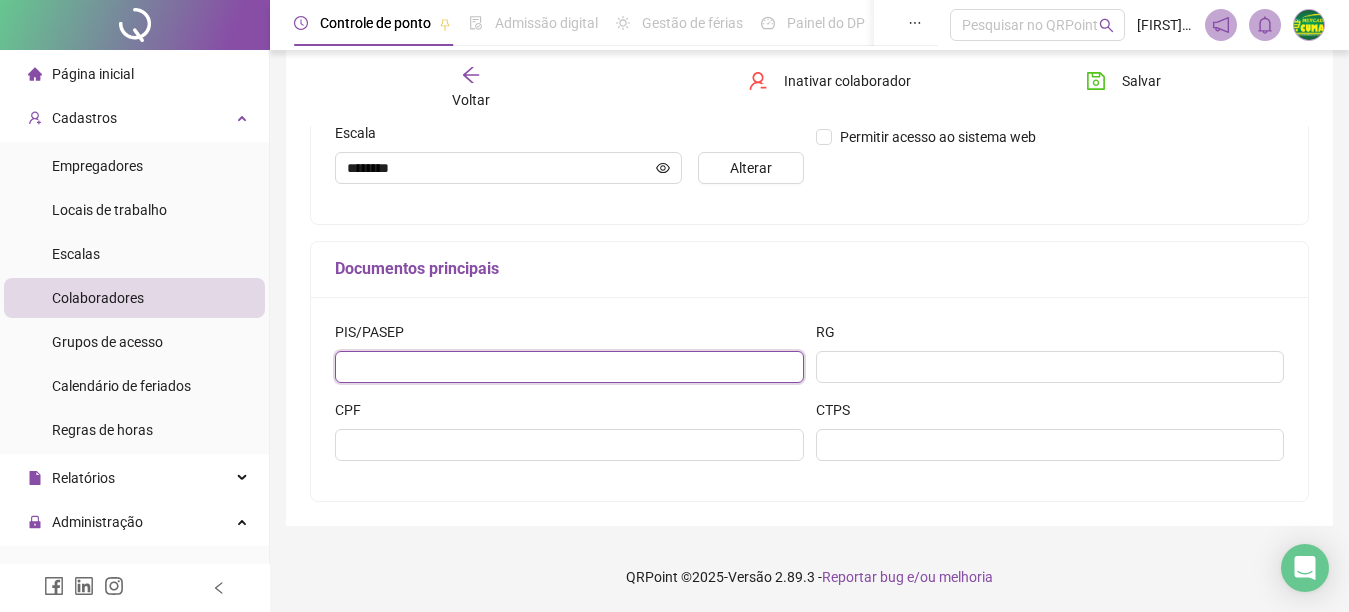 click at bounding box center [569, 367] 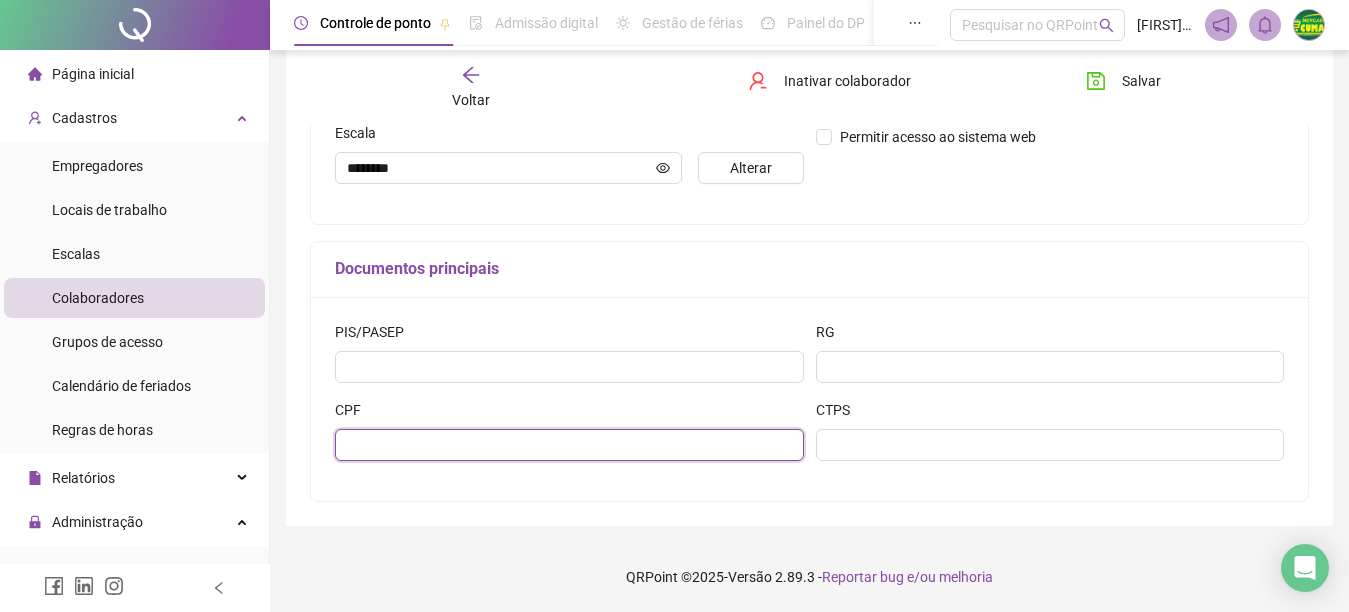click at bounding box center (569, 445) 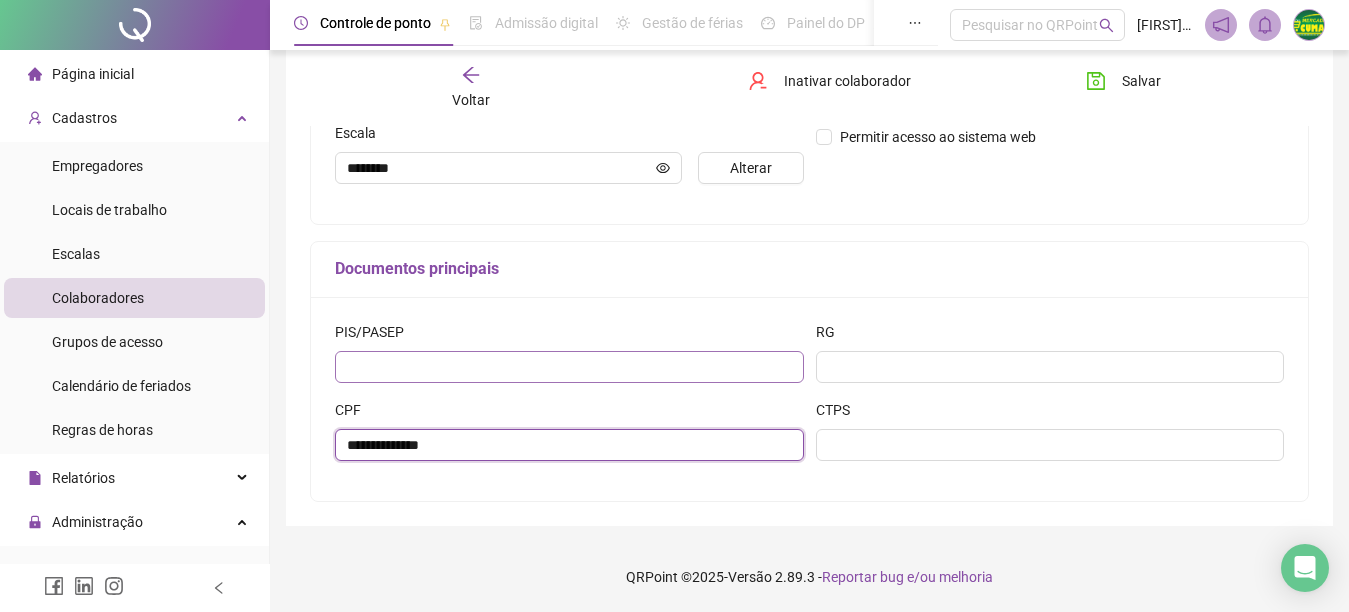 type on "**********" 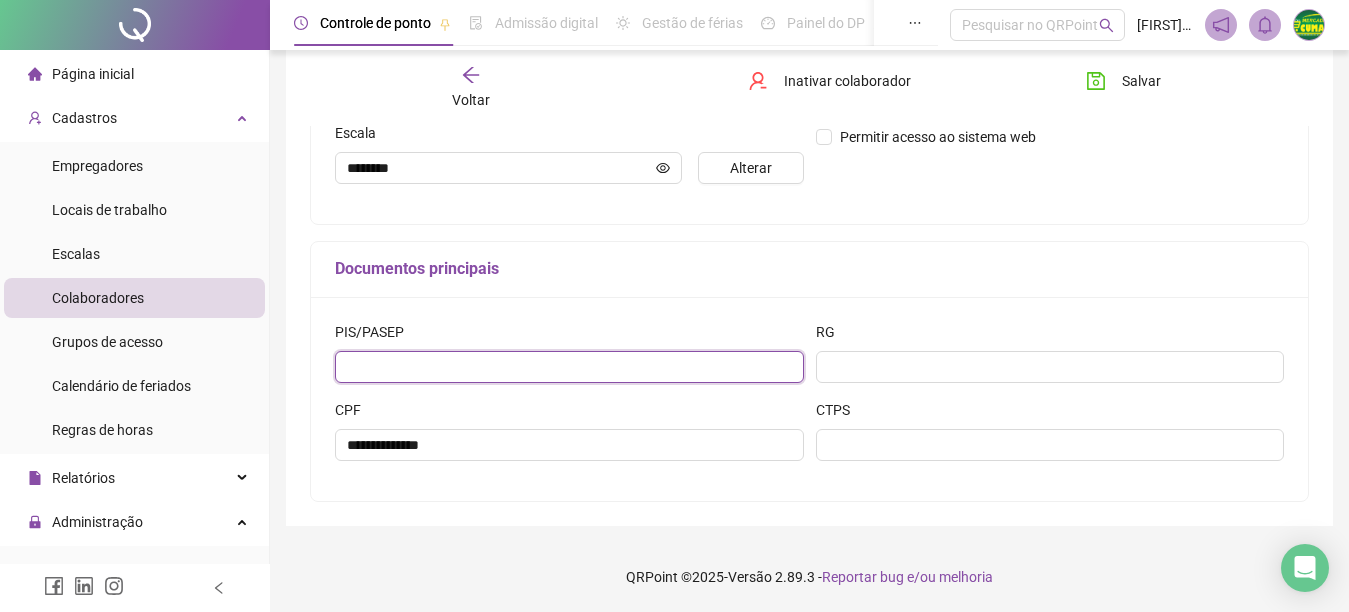 click at bounding box center (569, 367) 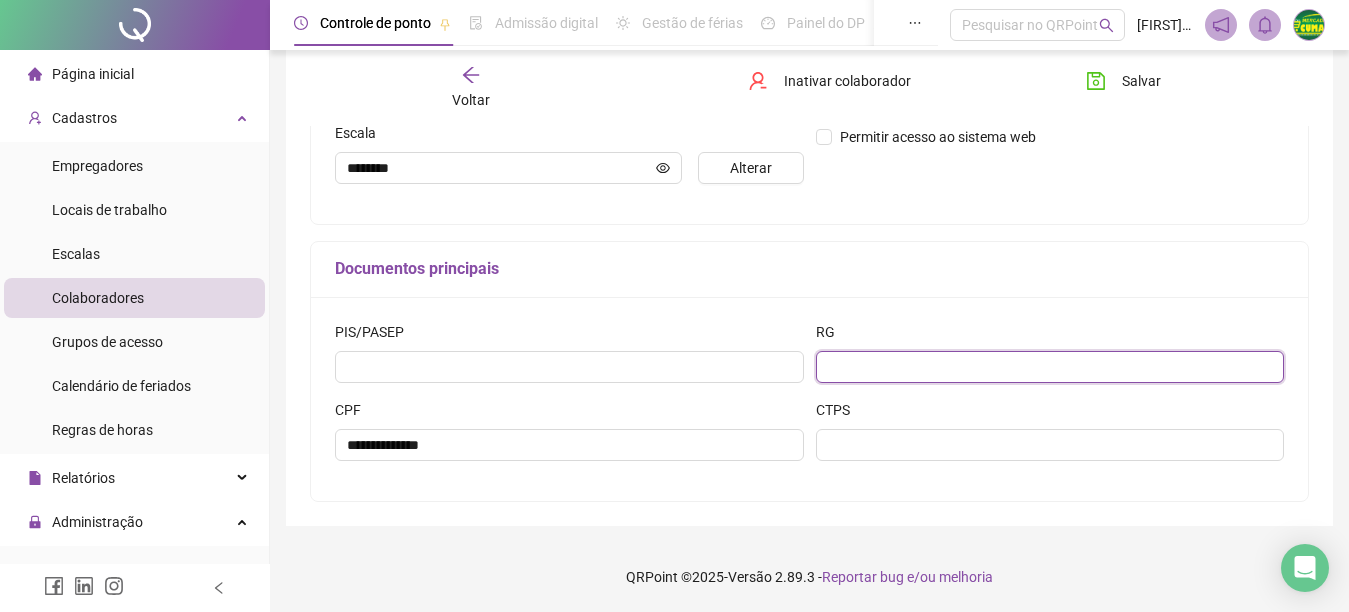 click at bounding box center (1050, 367) 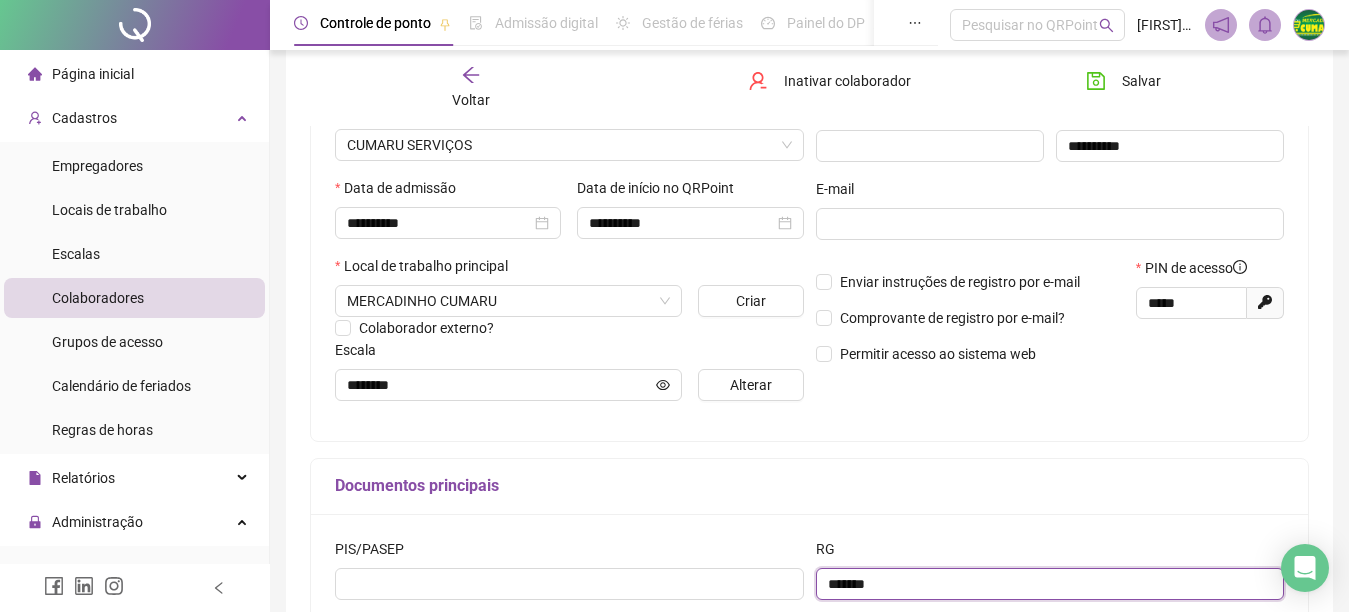 scroll, scrollTop: 286, scrollLeft: 0, axis: vertical 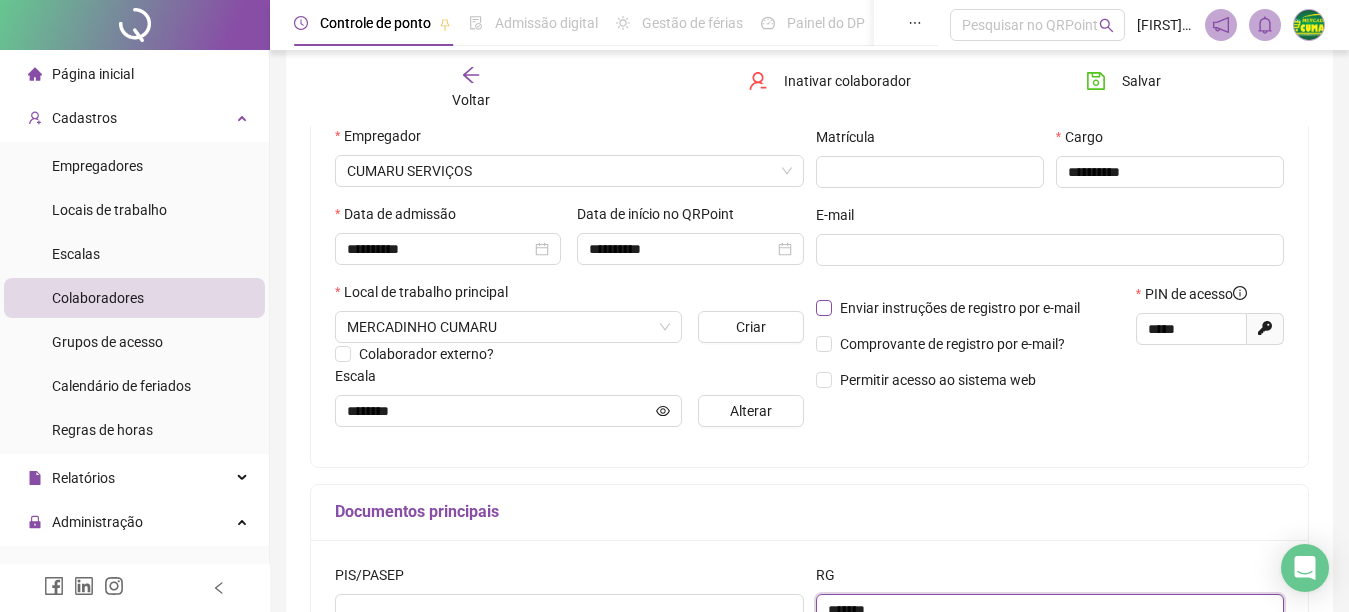 type on "*******" 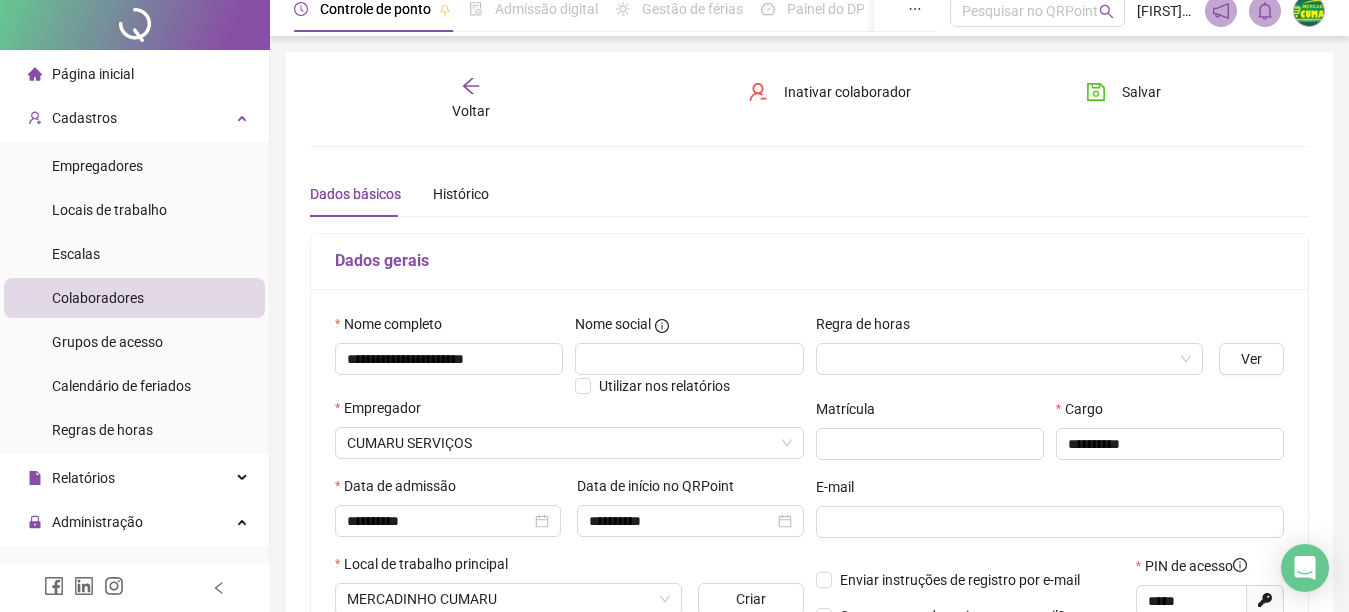 scroll, scrollTop: 0, scrollLeft: 0, axis: both 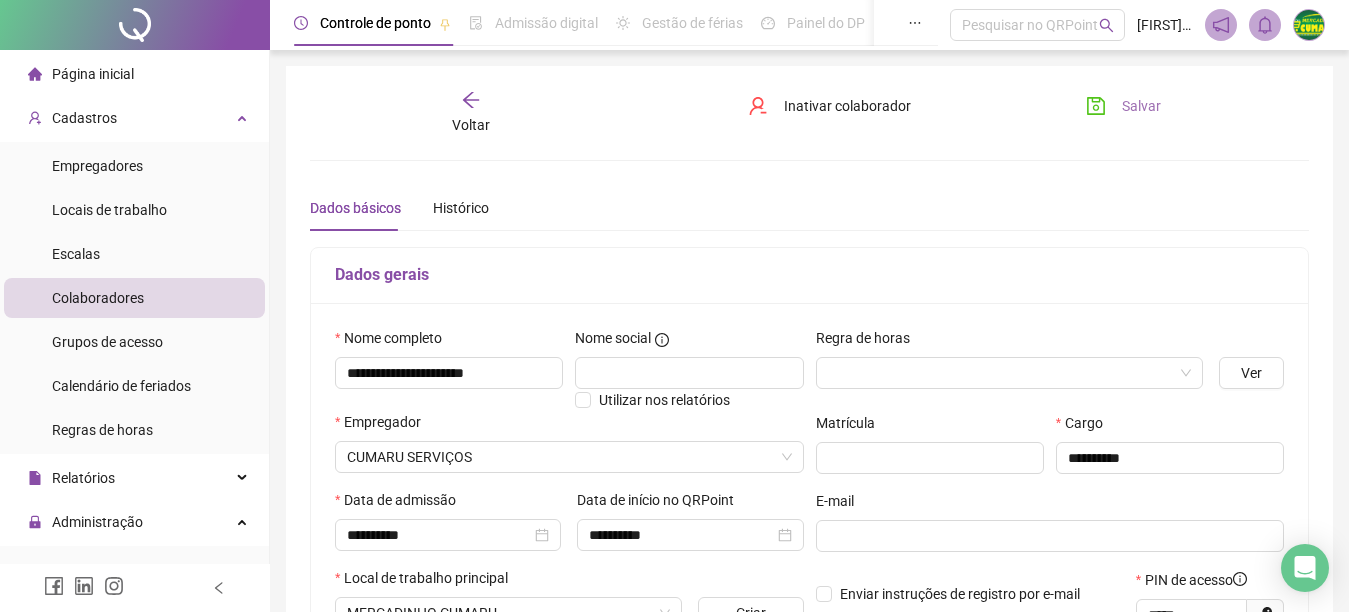 click on "Salvar" at bounding box center (1123, 106) 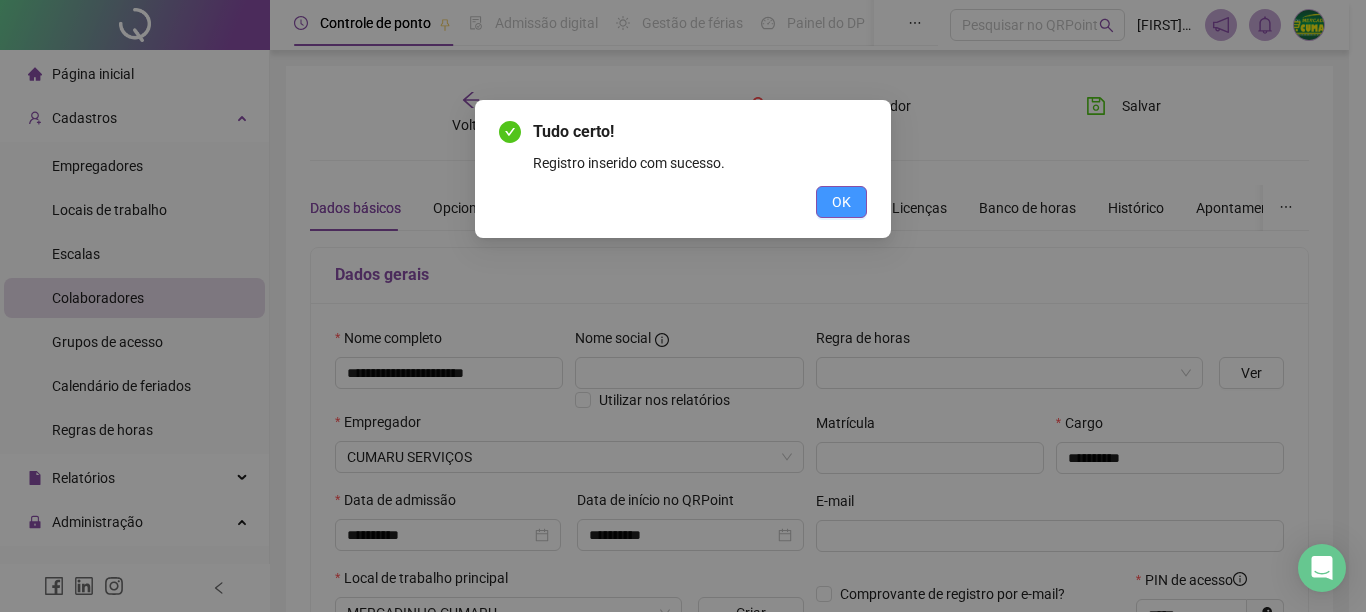 drag, startPoint x: 886, startPoint y: 201, endPoint x: 858, endPoint y: 199, distance: 28.071337 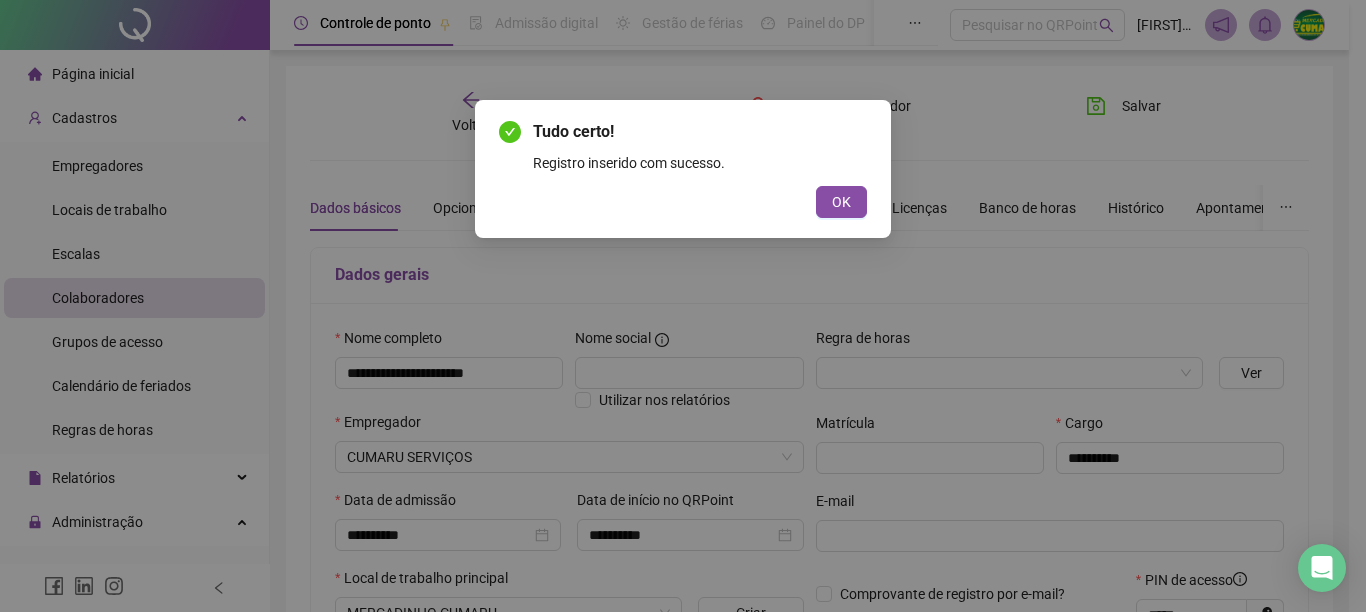 click on "OK" at bounding box center (841, 202) 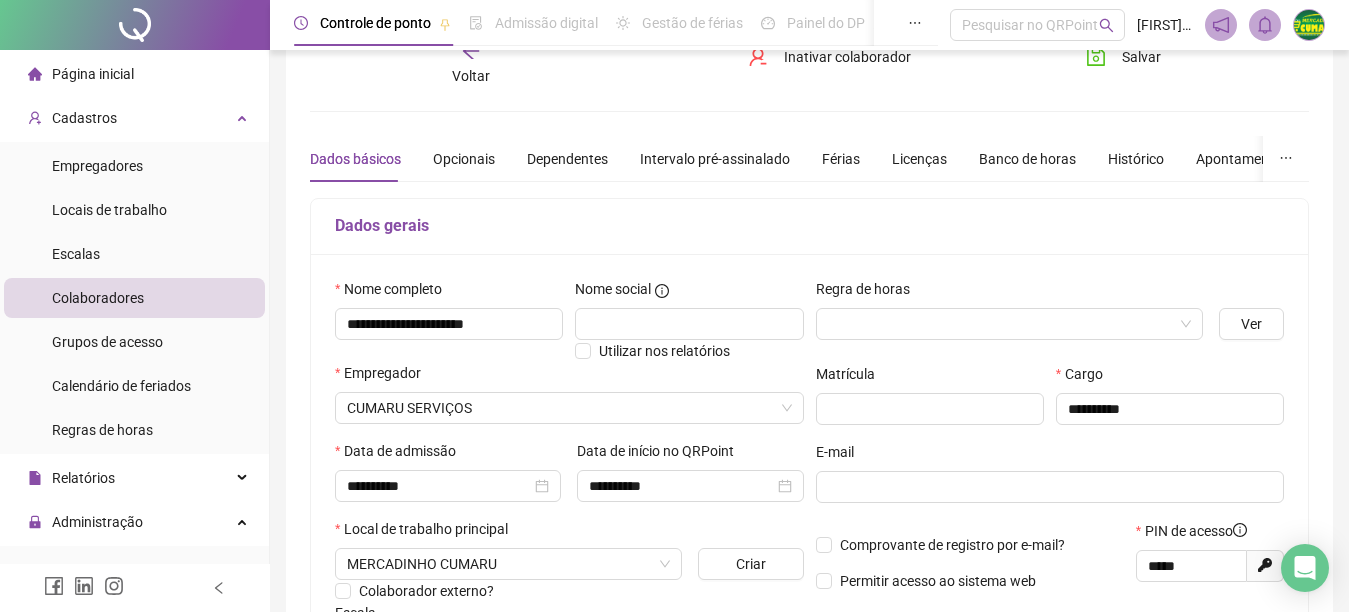 scroll, scrollTop: 0, scrollLeft: 0, axis: both 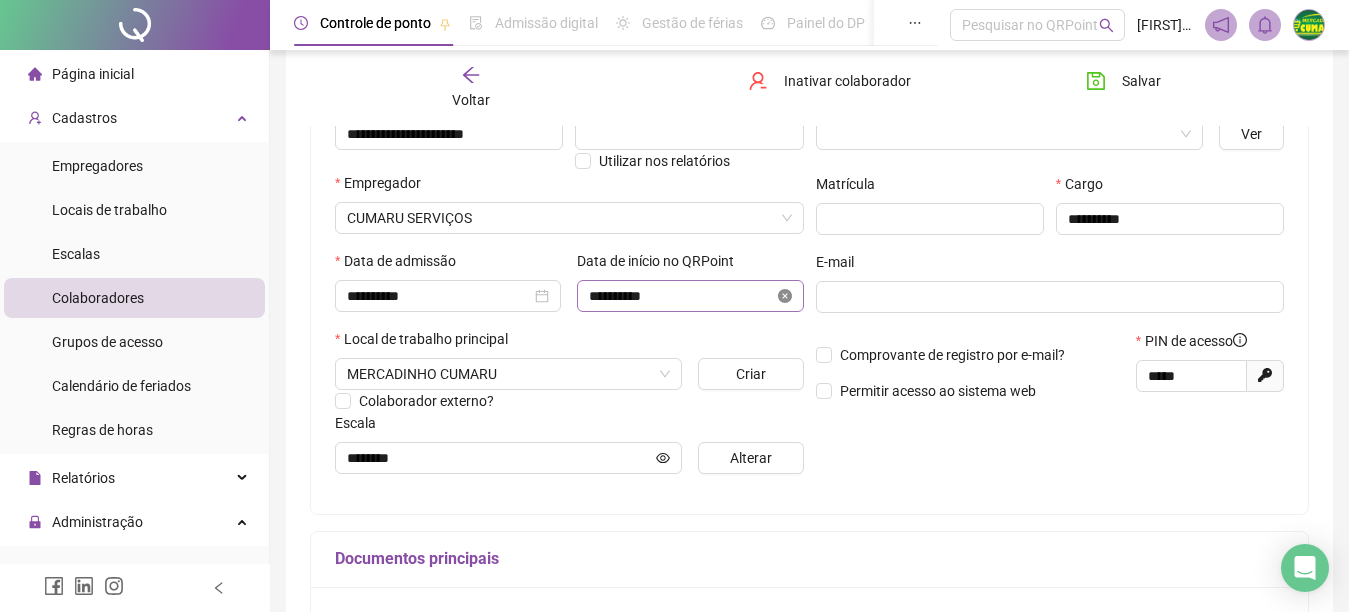 click 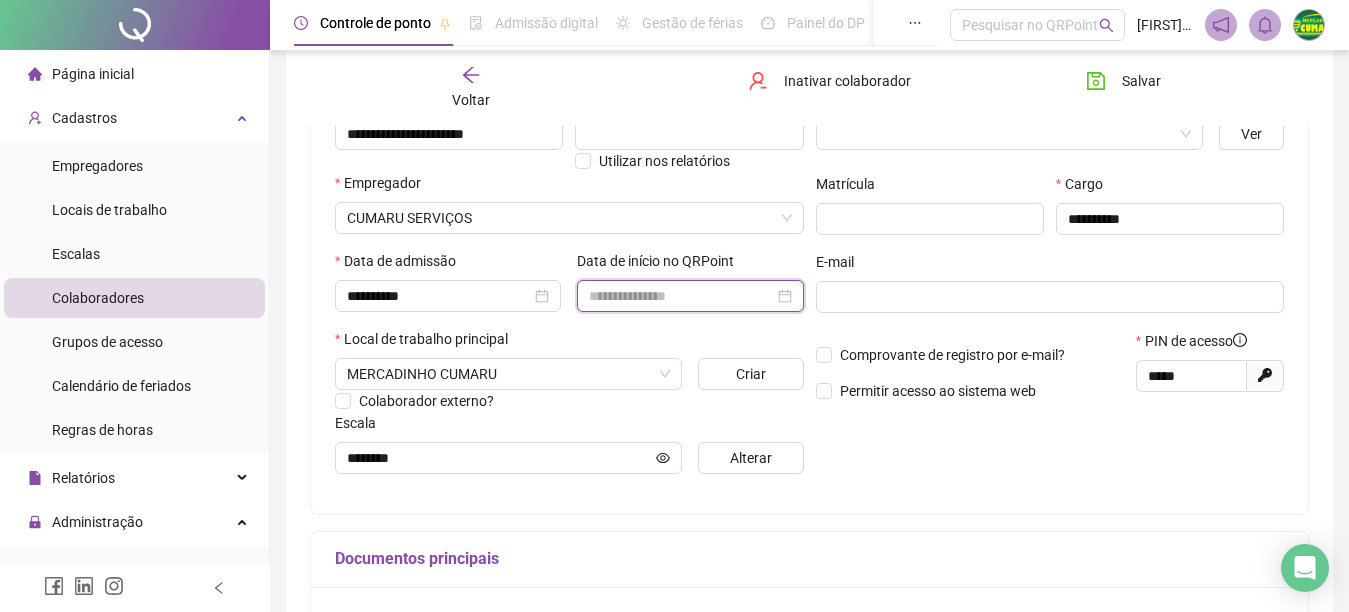 click at bounding box center (681, 296) 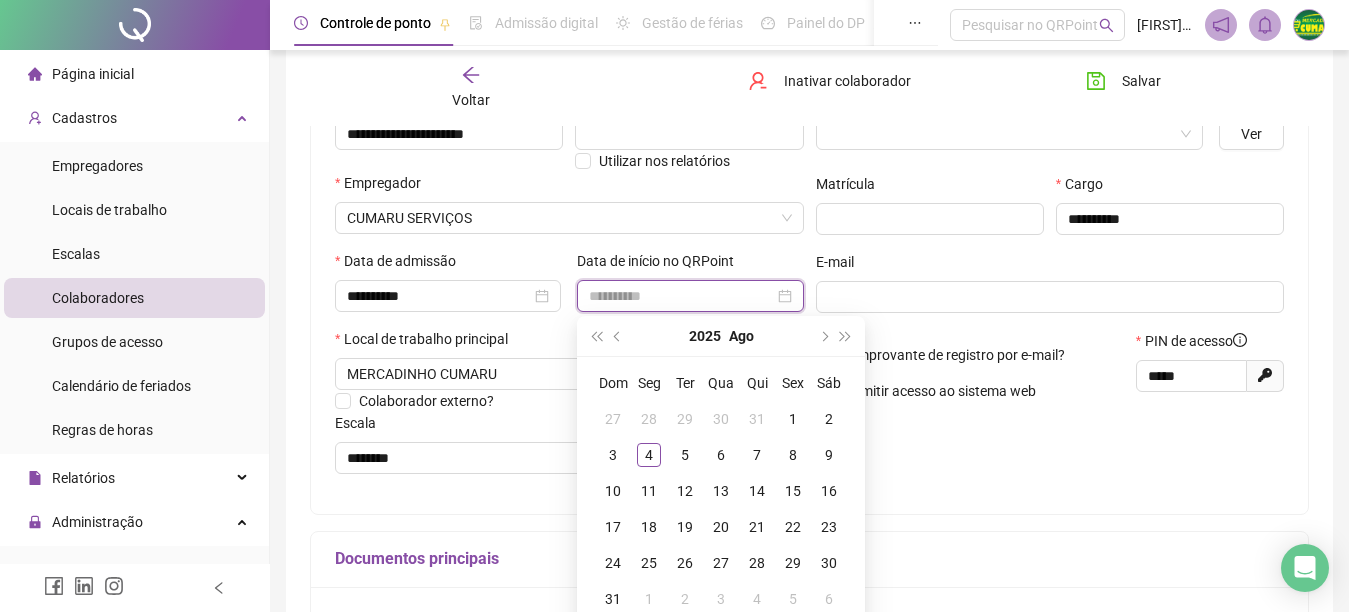 type on "**********" 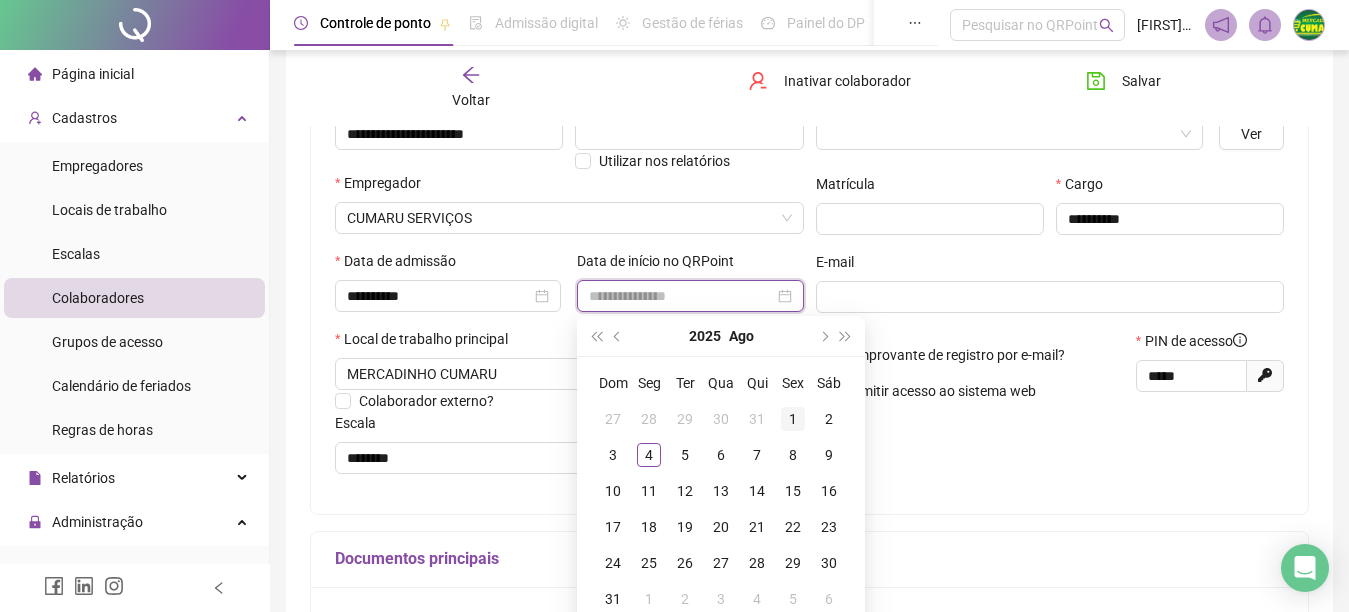 type on "**********" 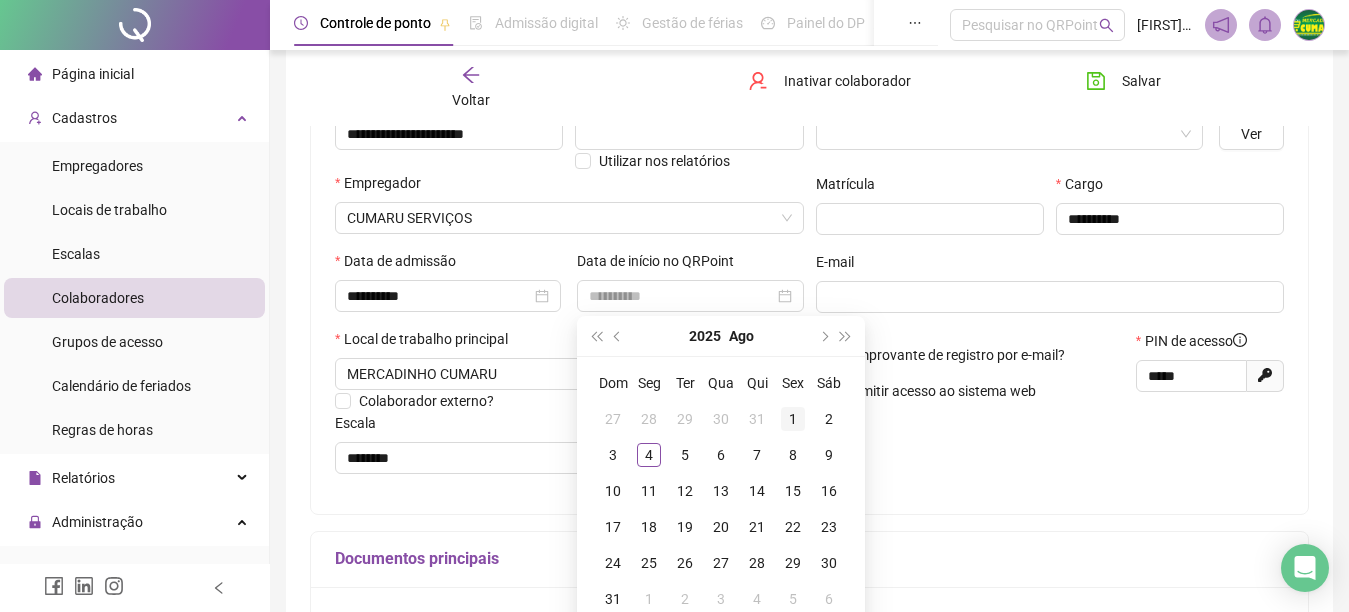 click on "1" at bounding box center [793, 419] 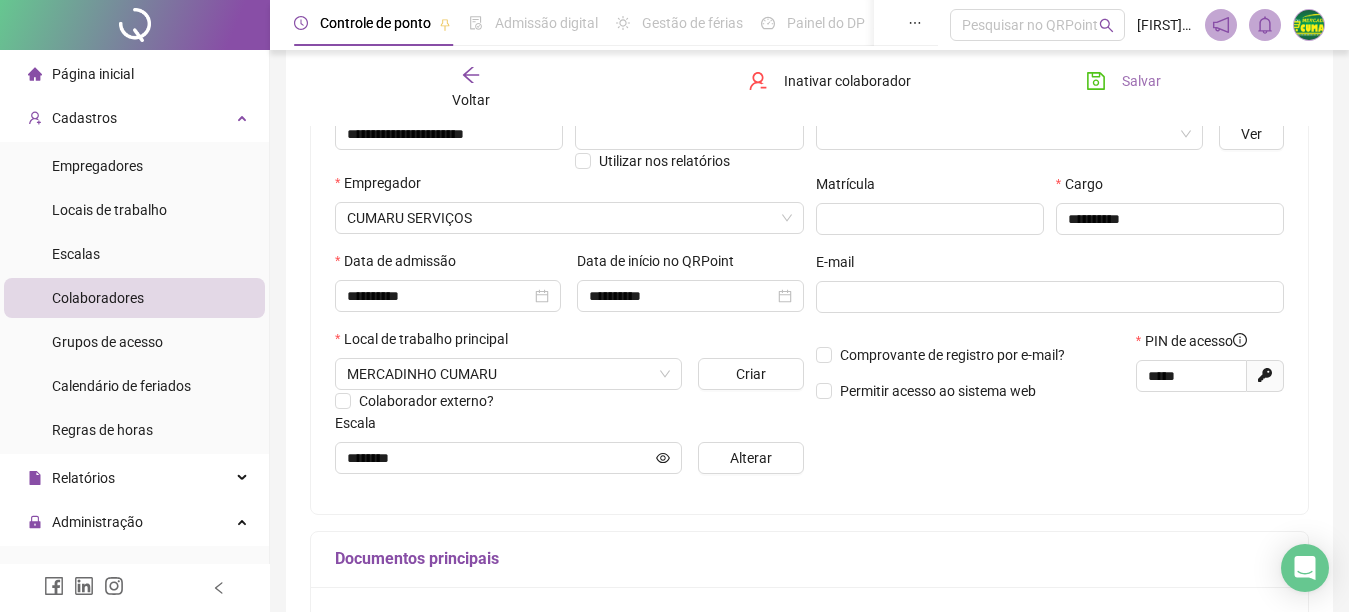 click on "Salvar" at bounding box center [1141, 81] 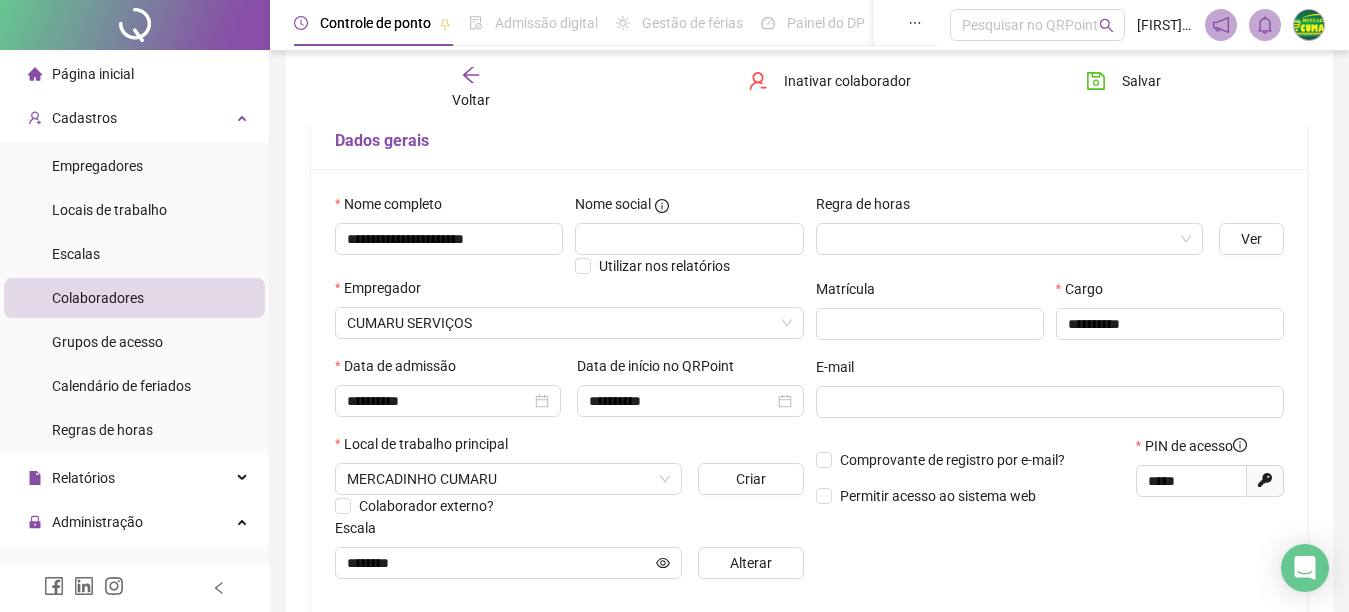 scroll, scrollTop: 0, scrollLeft: 0, axis: both 